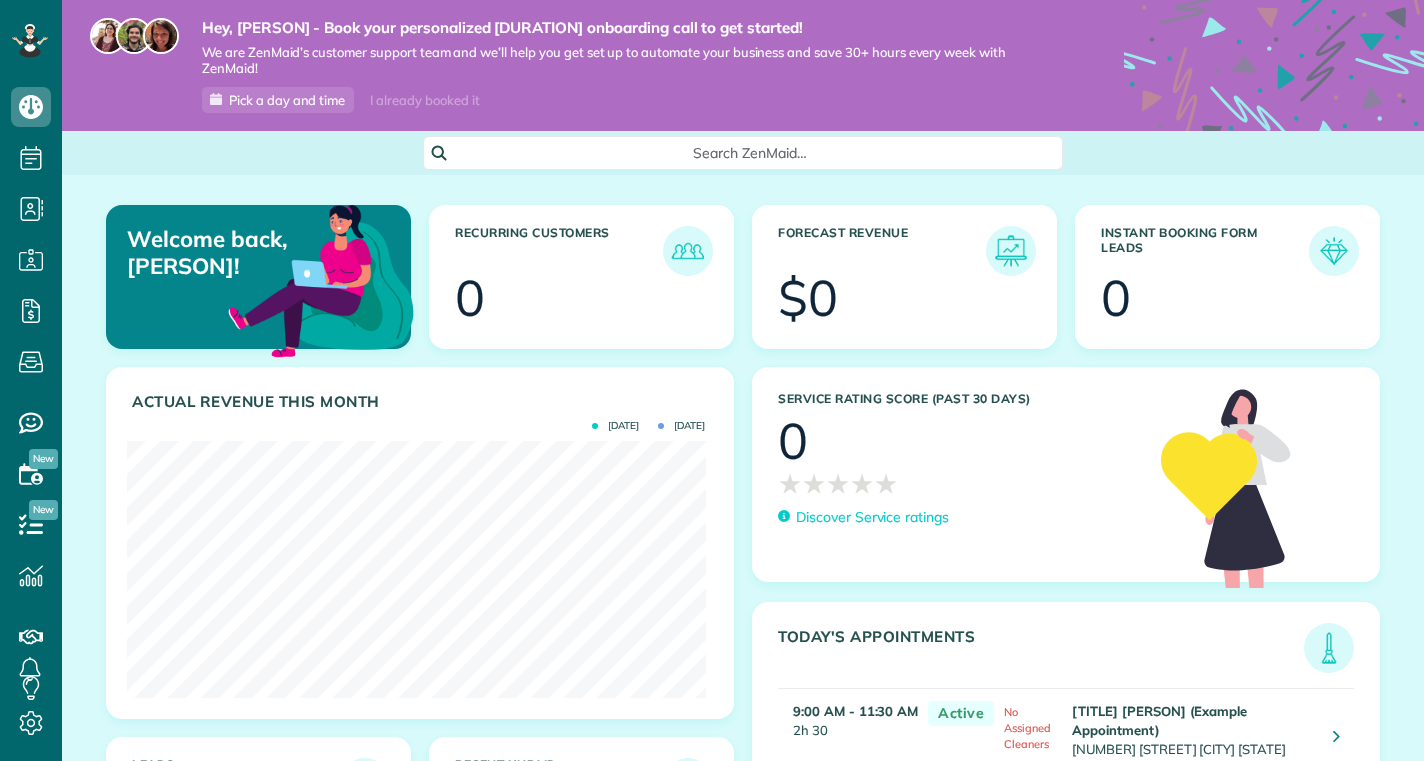 scroll, scrollTop: 0, scrollLeft: 0, axis: both 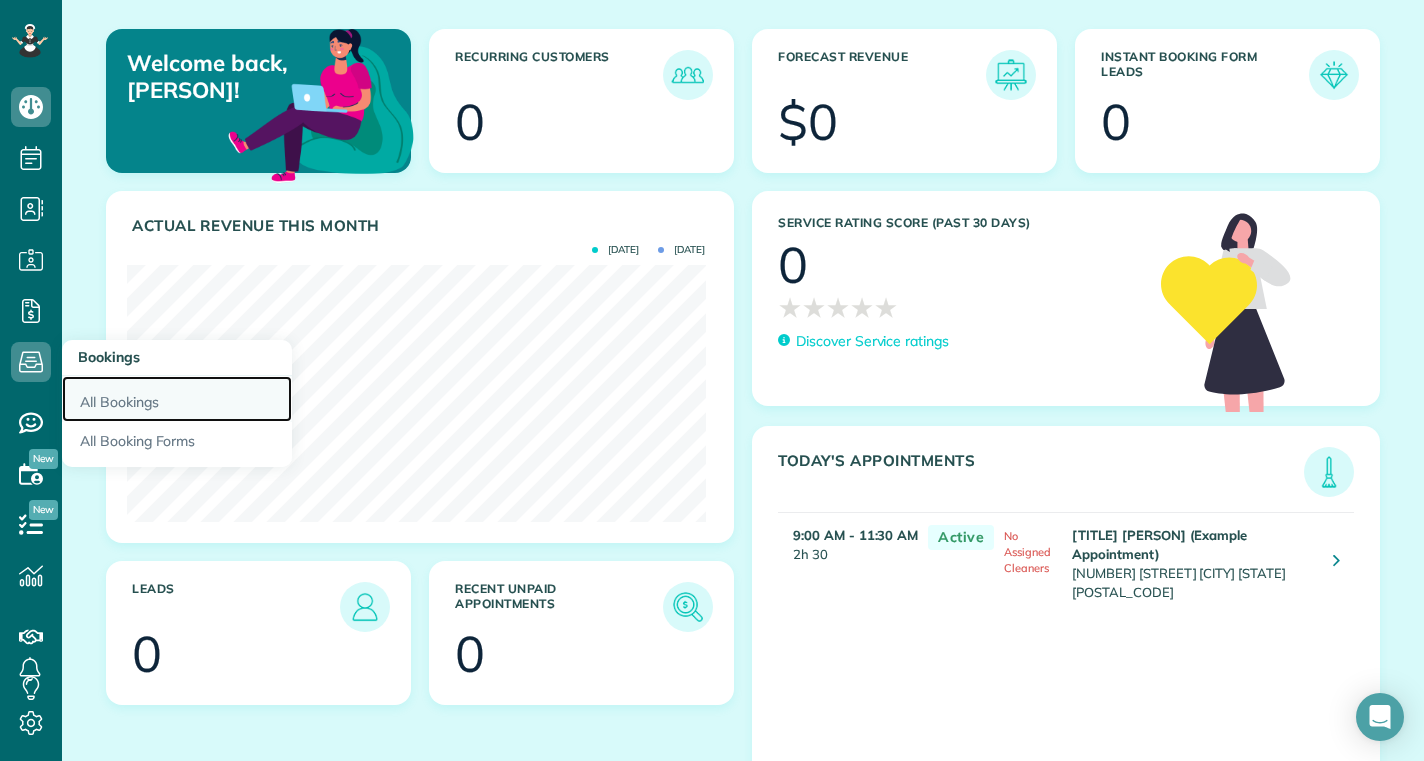 click on "All Bookings" at bounding box center [177, 399] 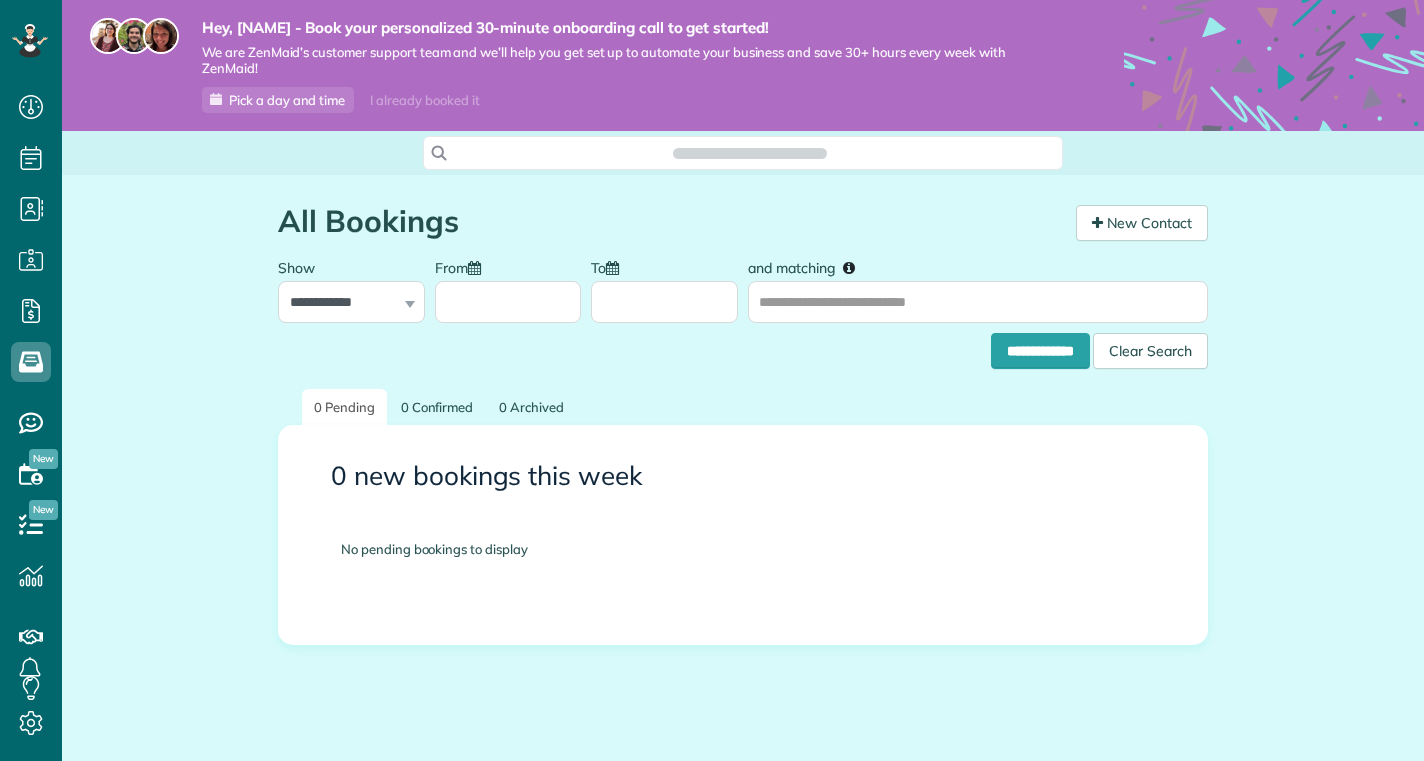 scroll, scrollTop: 0, scrollLeft: 0, axis: both 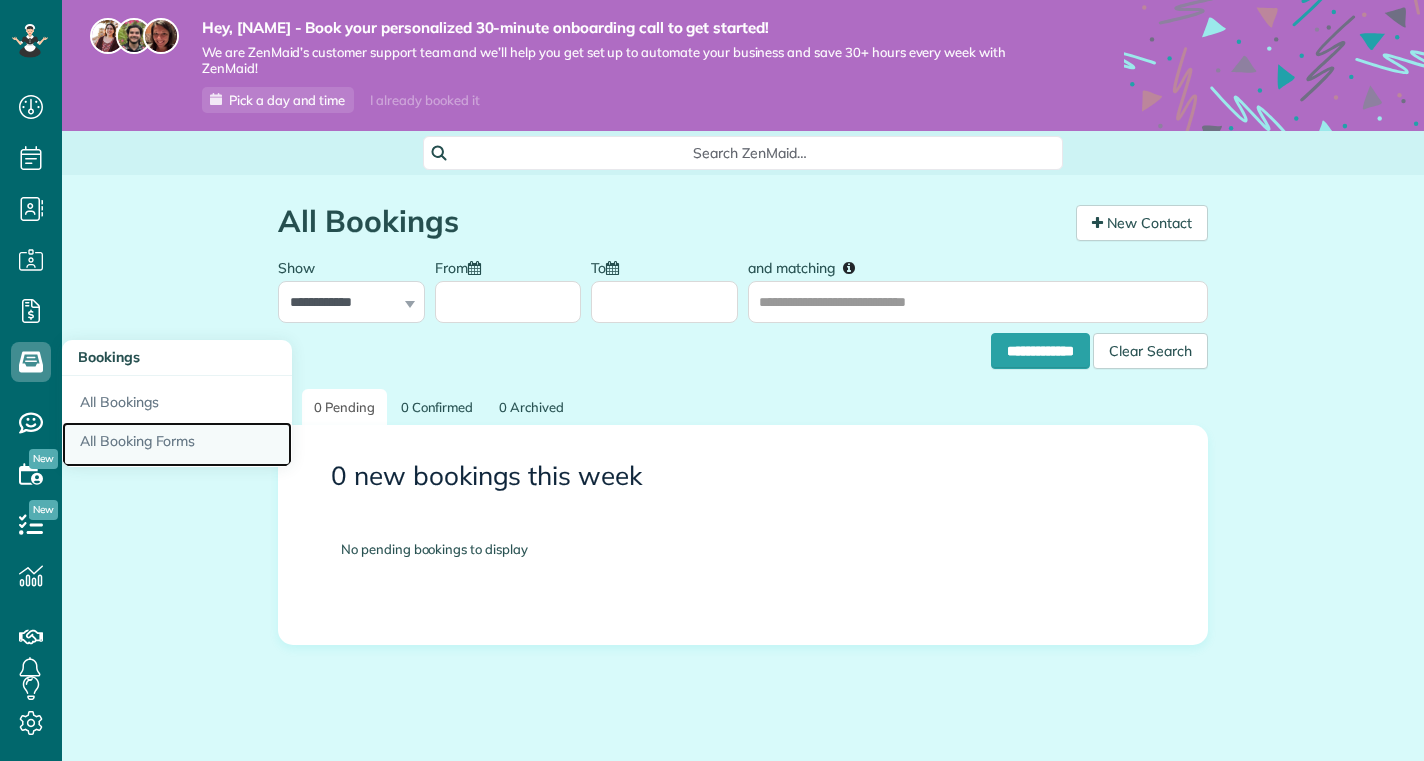 click on "All Booking Forms" at bounding box center [177, 445] 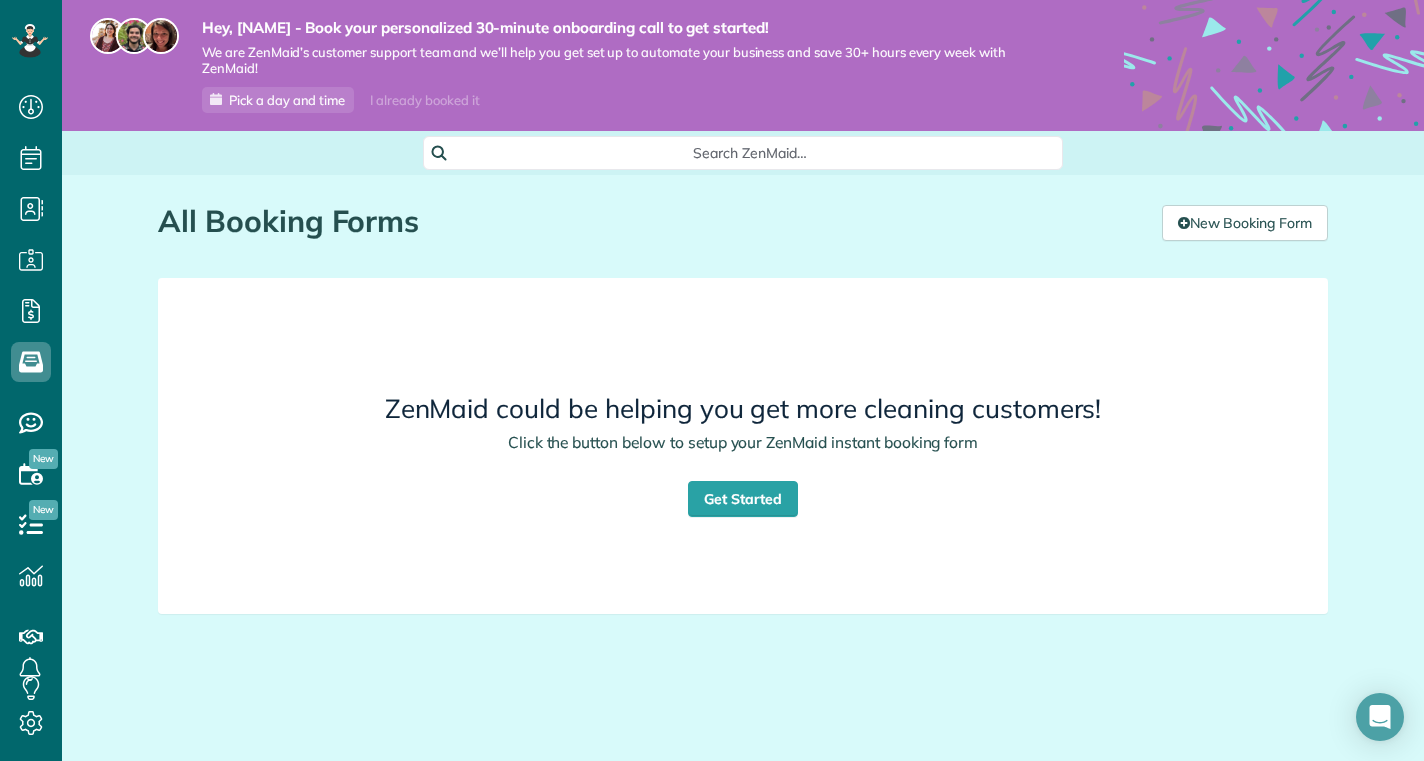 scroll, scrollTop: 0, scrollLeft: 0, axis: both 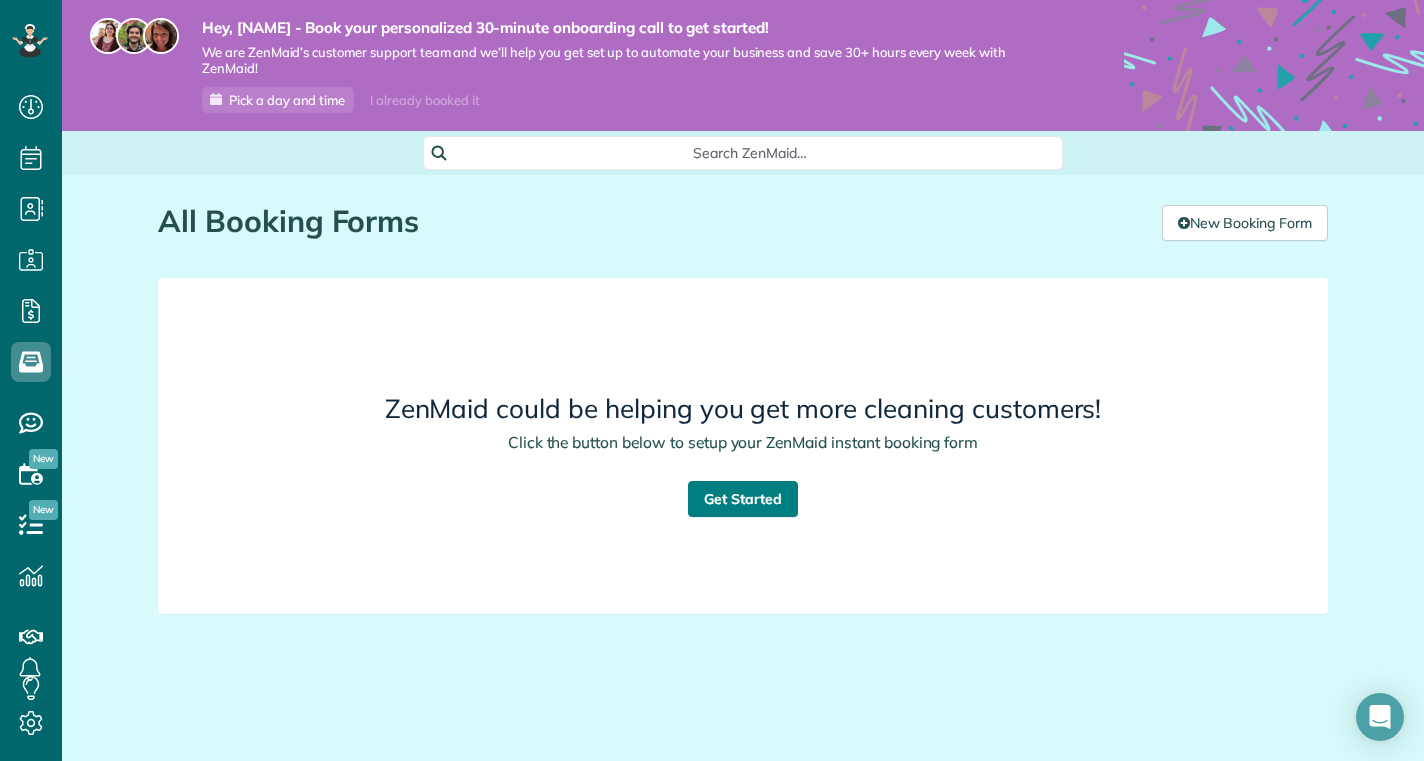 click on "Get Started" at bounding box center [743, 499] 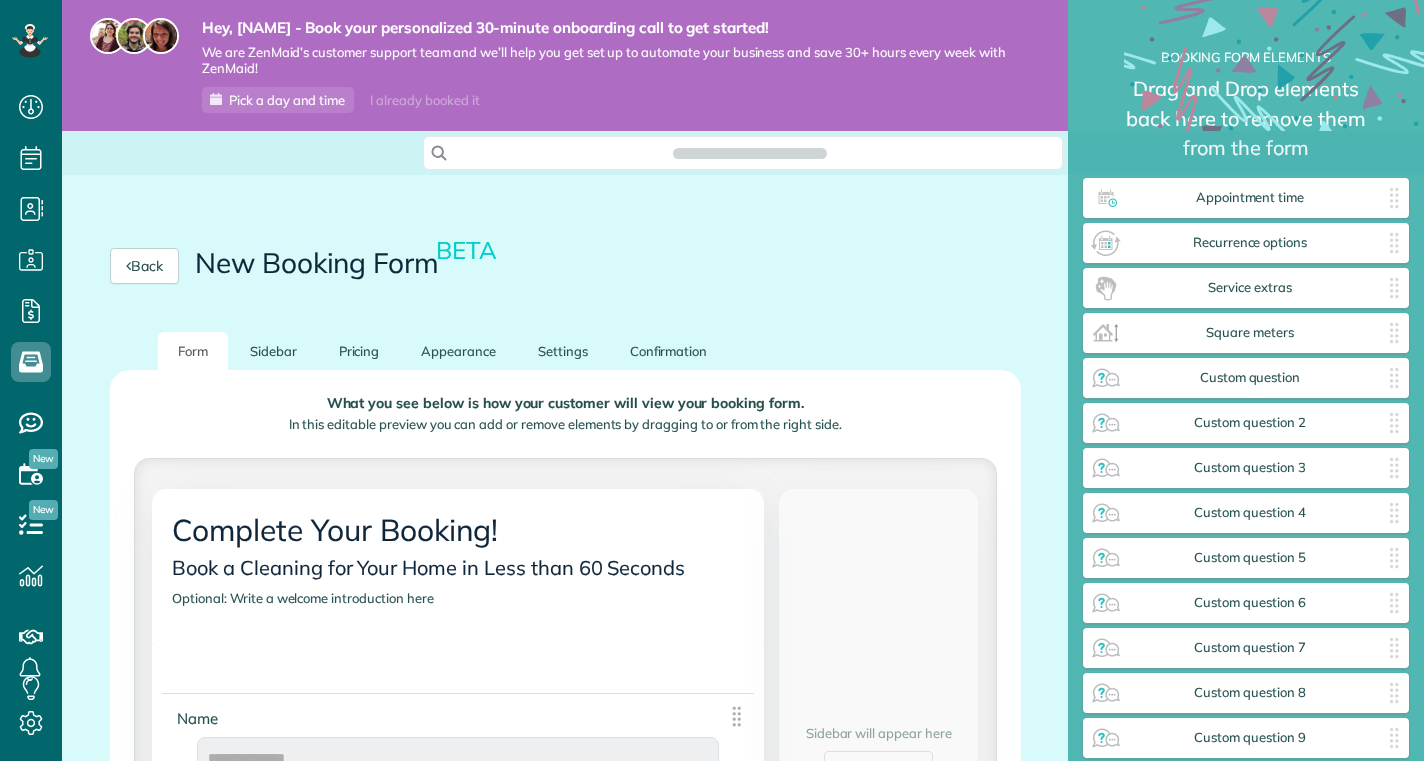 scroll, scrollTop: 0, scrollLeft: 0, axis: both 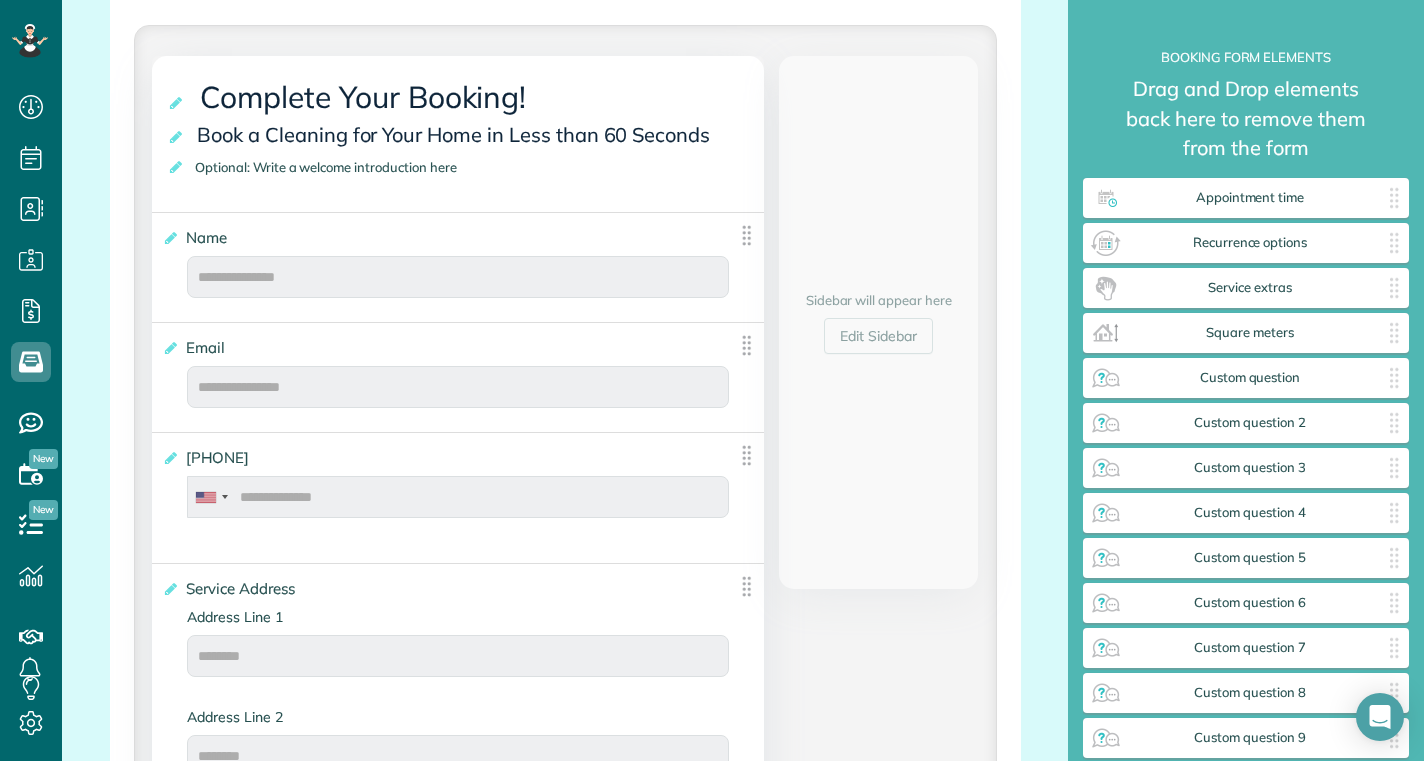 click on "Name" at bounding box center (210, 237) 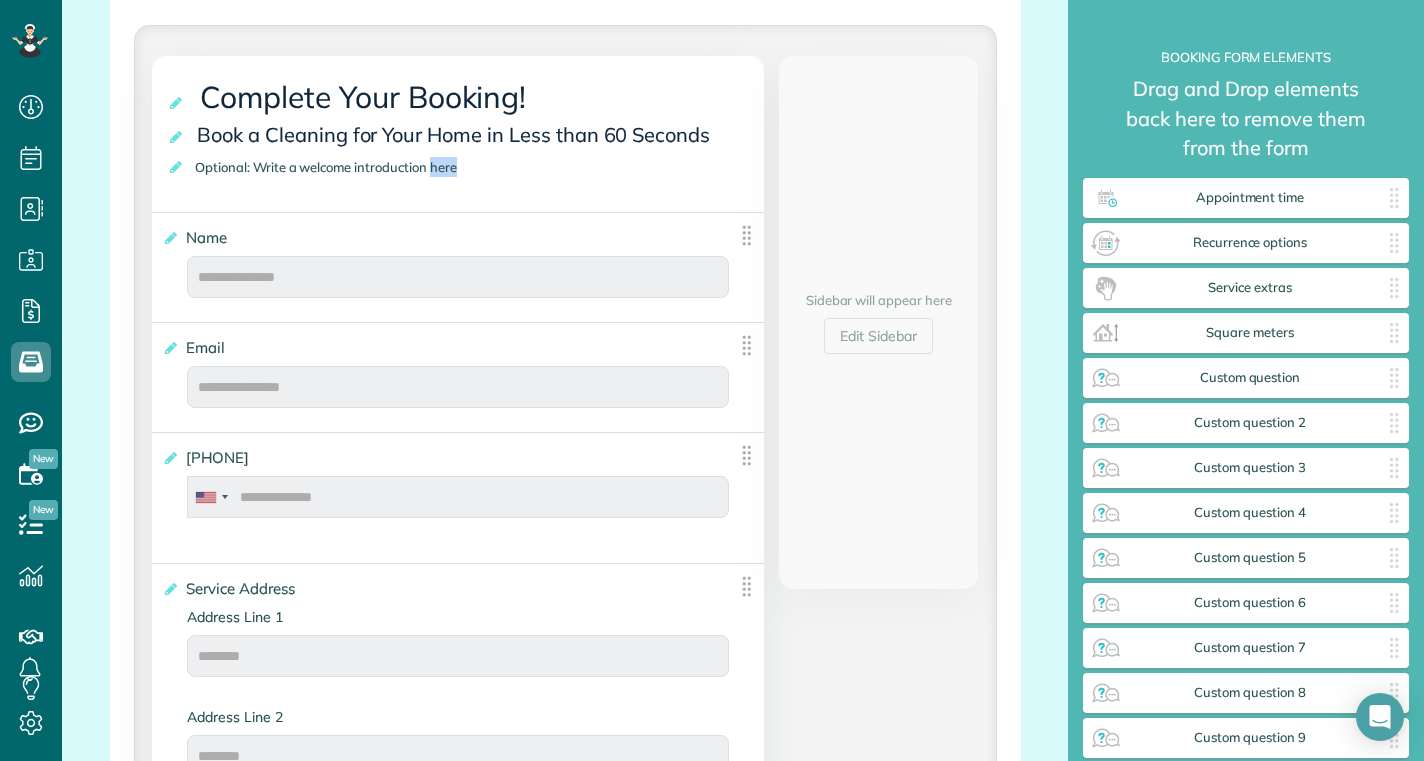 click on "Optional: Write a welcome introduction here" at bounding box center (329, 167) 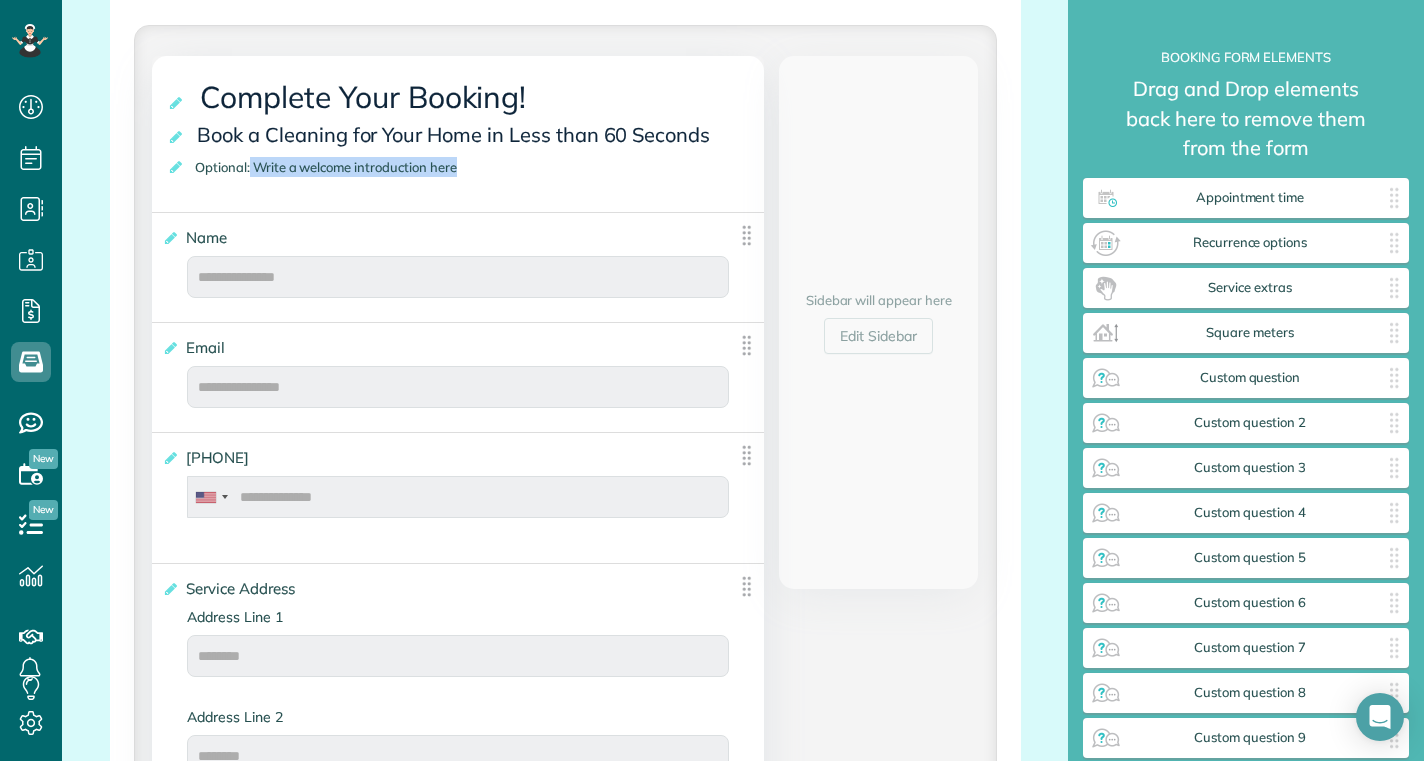 drag, startPoint x: 459, startPoint y: 168, endPoint x: 248, endPoint y: 173, distance: 211.05923 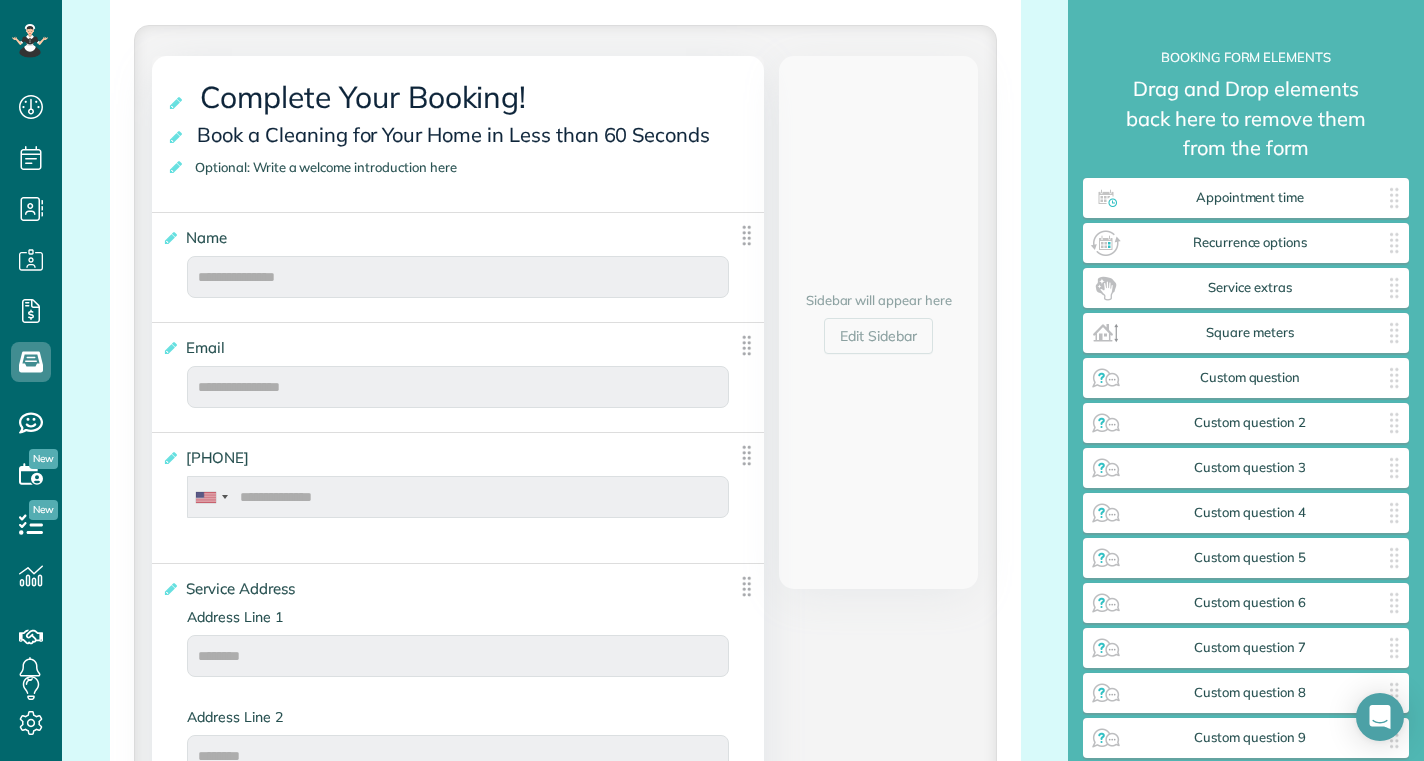 click on "Optional: Write a welcome introduction here" at bounding box center (329, 167) 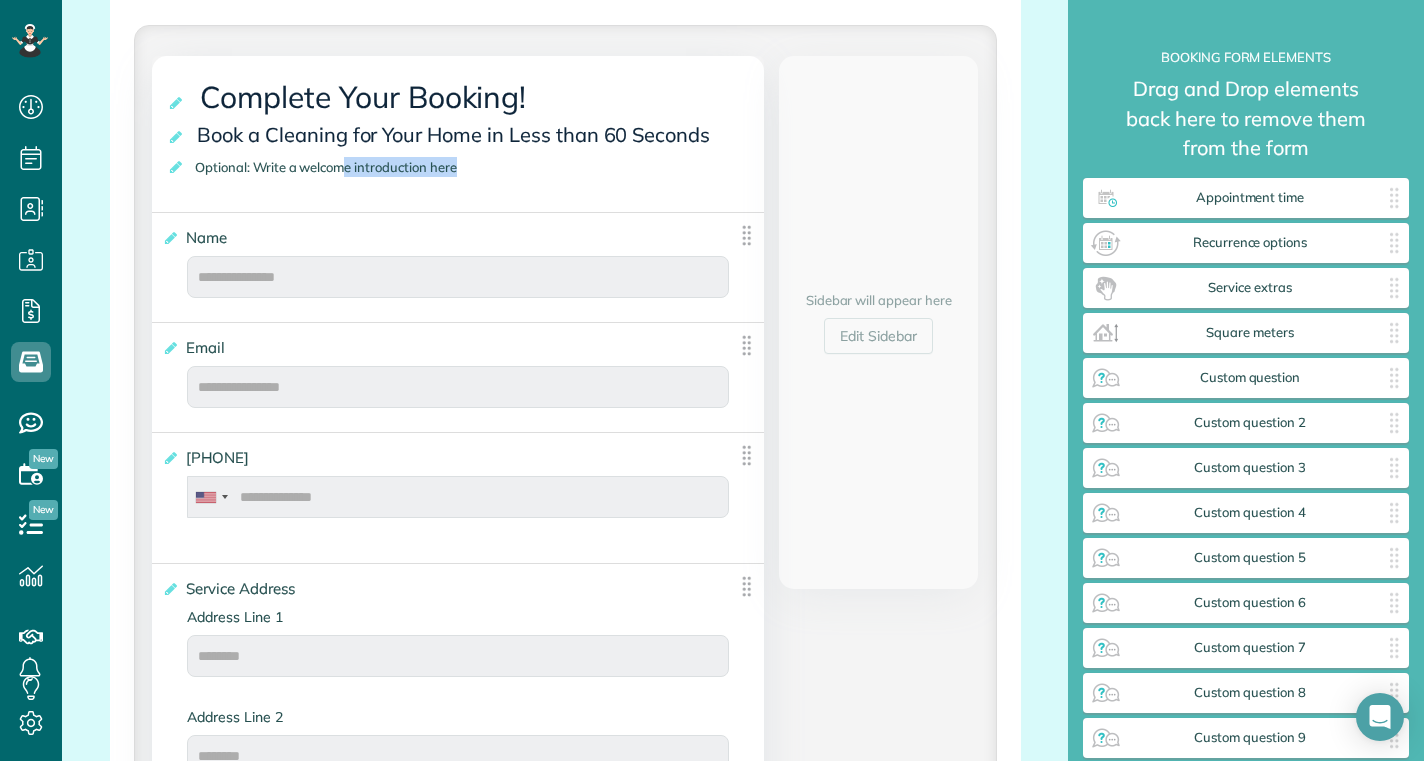 drag, startPoint x: 457, startPoint y: 167, endPoint x: 346, endPoint y: 165, distance: 111.01801 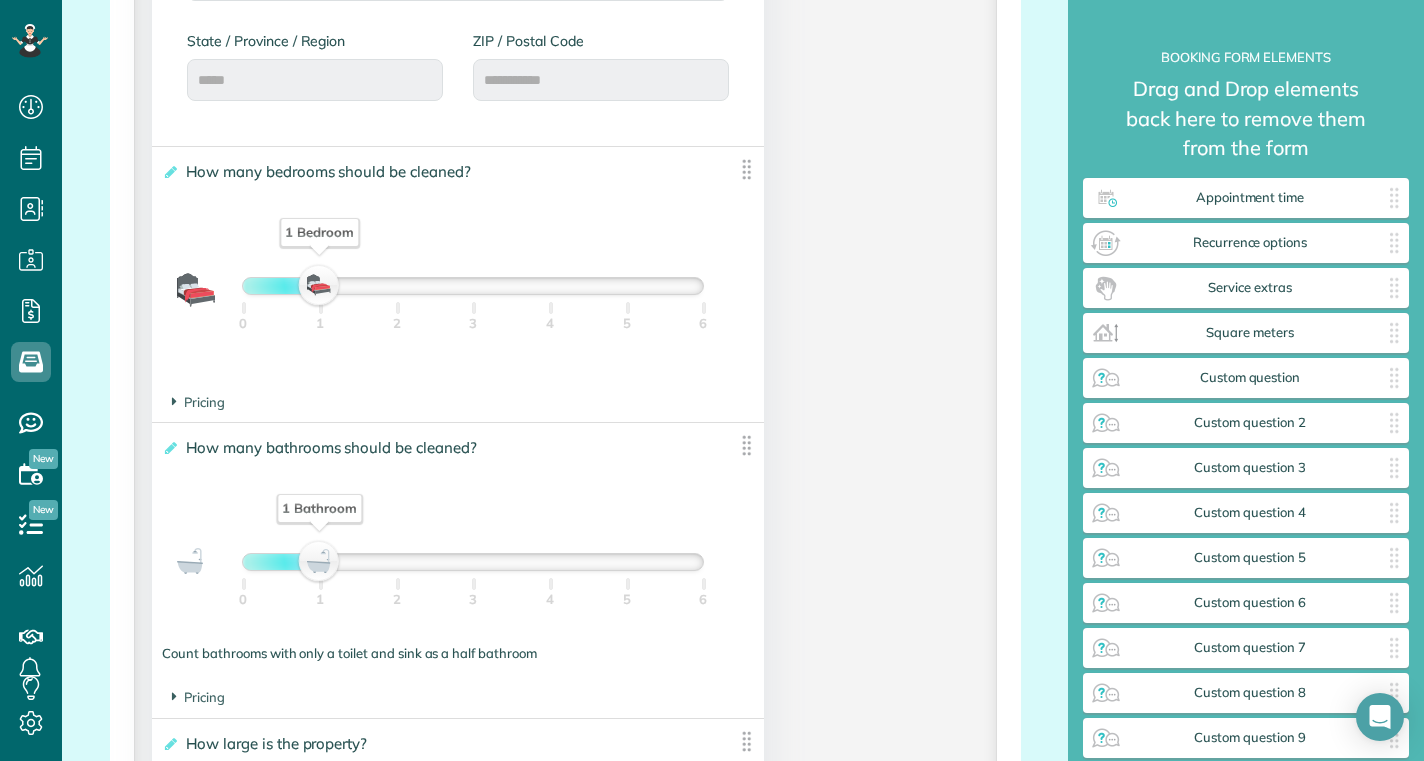 scroll, scrollTop: 1302, scrollLeft: 0, axis: vertical 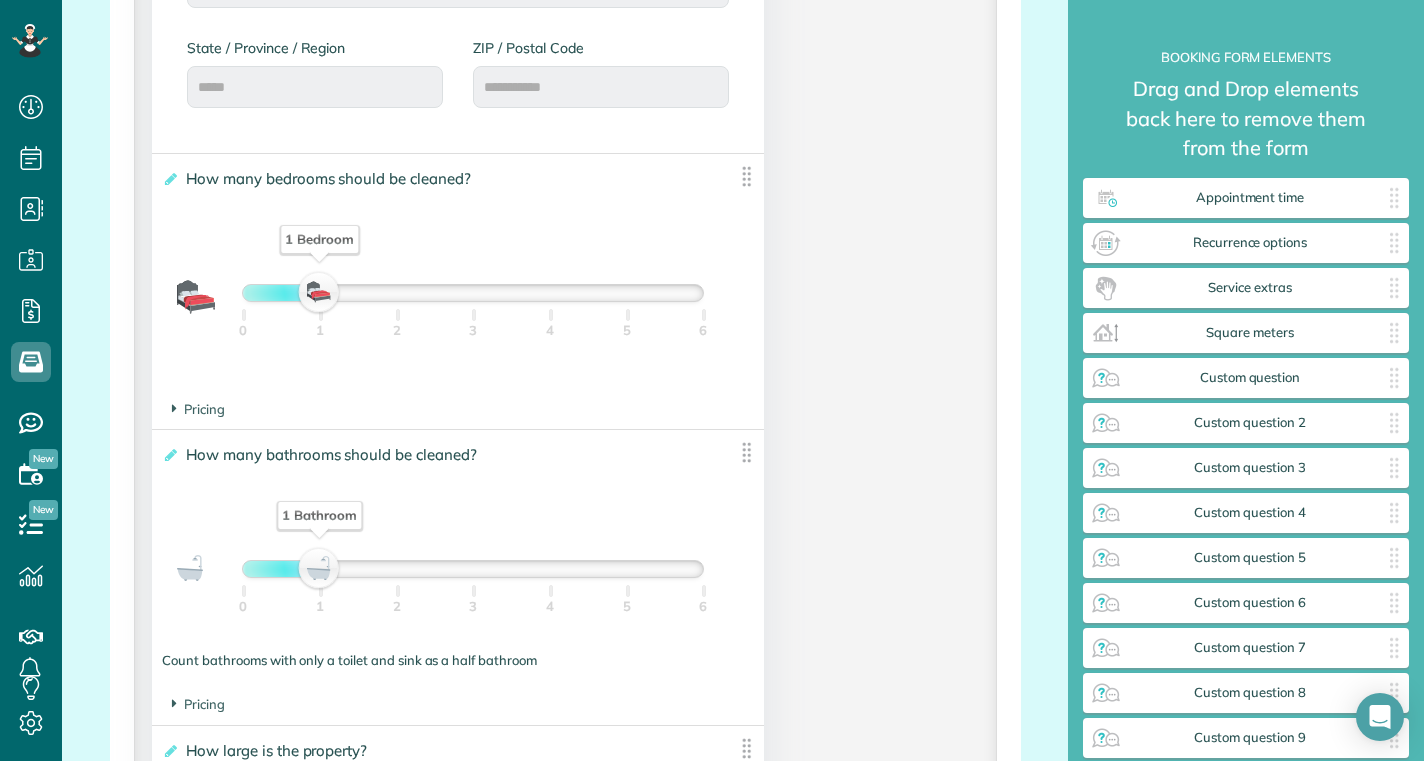 drag, startPoint x: 318, startPoint y: 288, endPoint x: 518, endPoint y: 297, distance: 200.2024 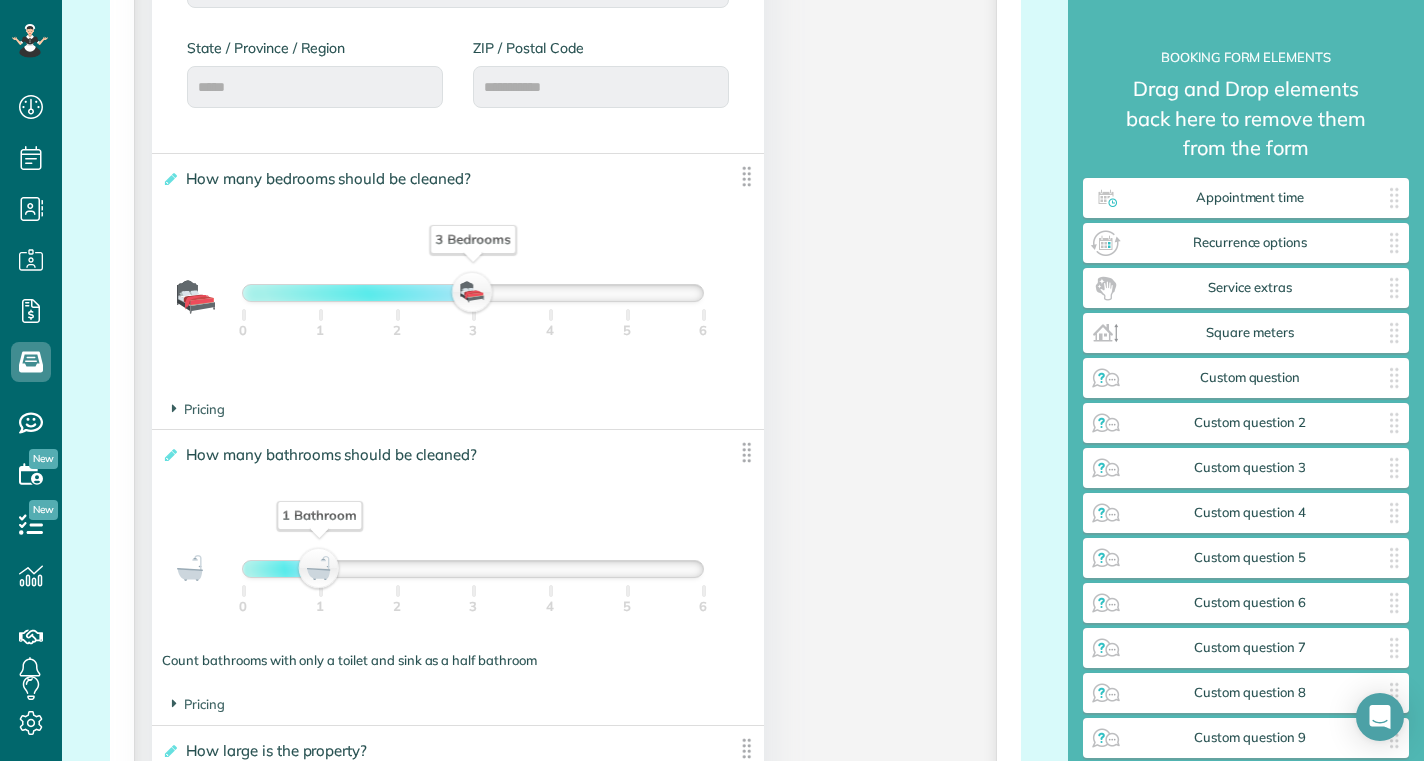 drag, startPoint x: 496, startPoint y: 297, endPoint x: 372, endPoint y: 293, distance: 124.0645 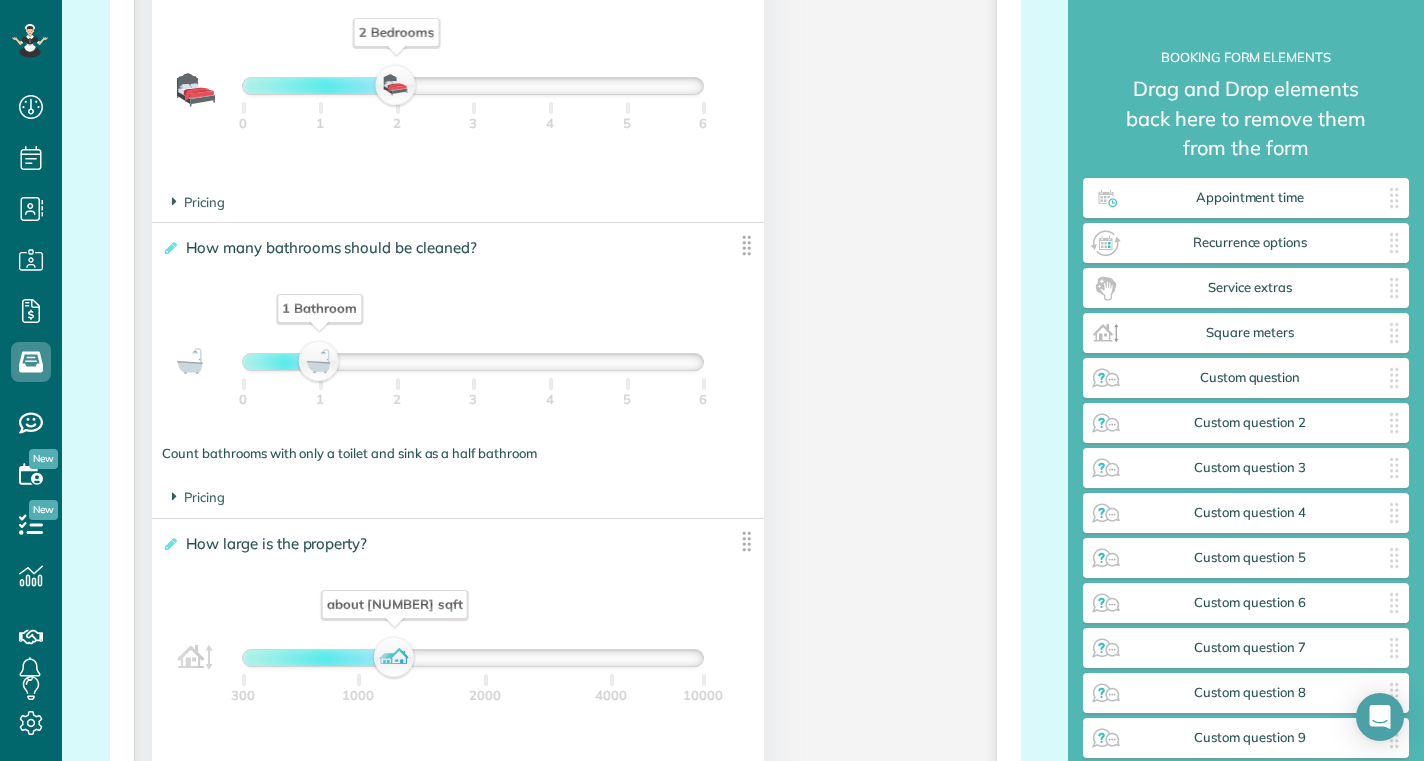 scroll, scrollTop: 1650, scrollLeft: 0, axis: vertical 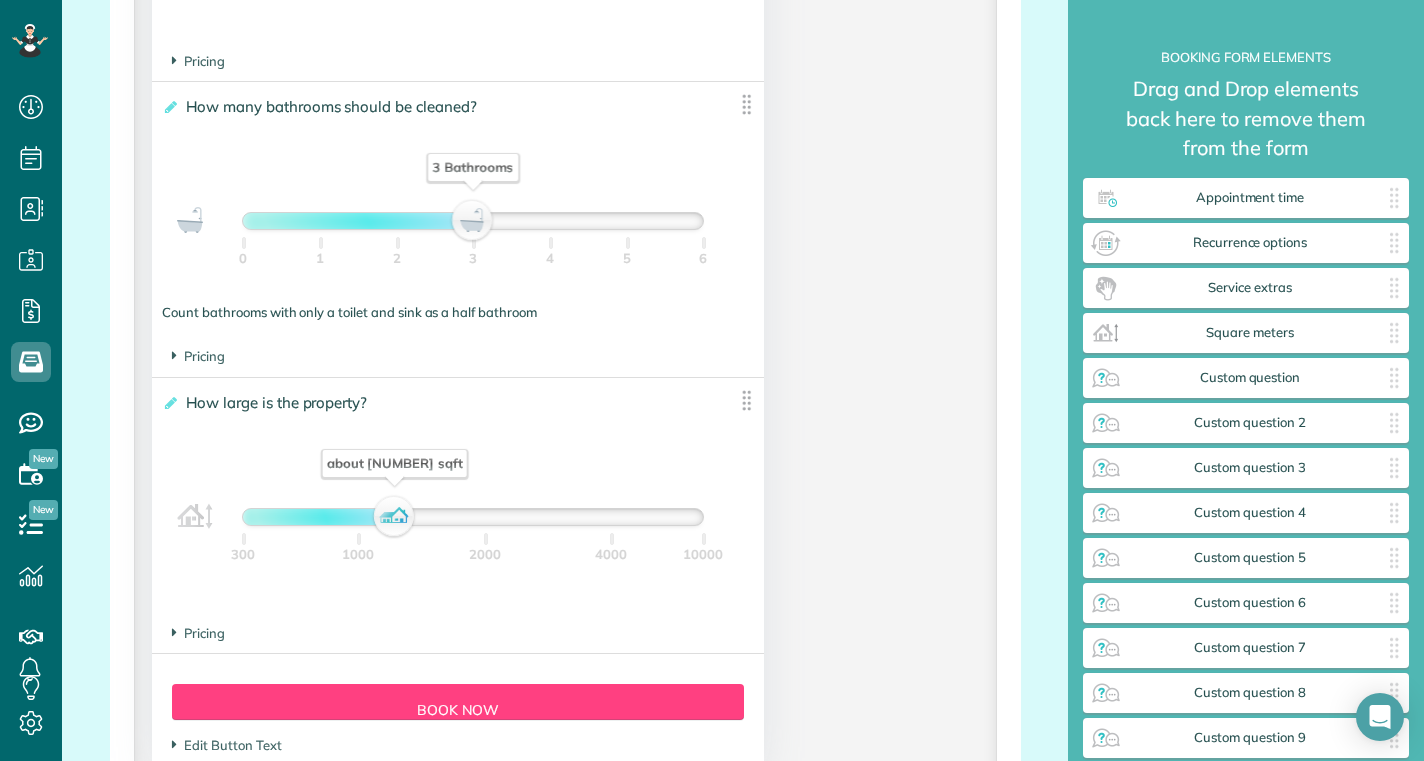 drag, startPoint x: 354, startPoint y: 232, endPoint x: 457, endPoint y: 238, distance: 103.17461 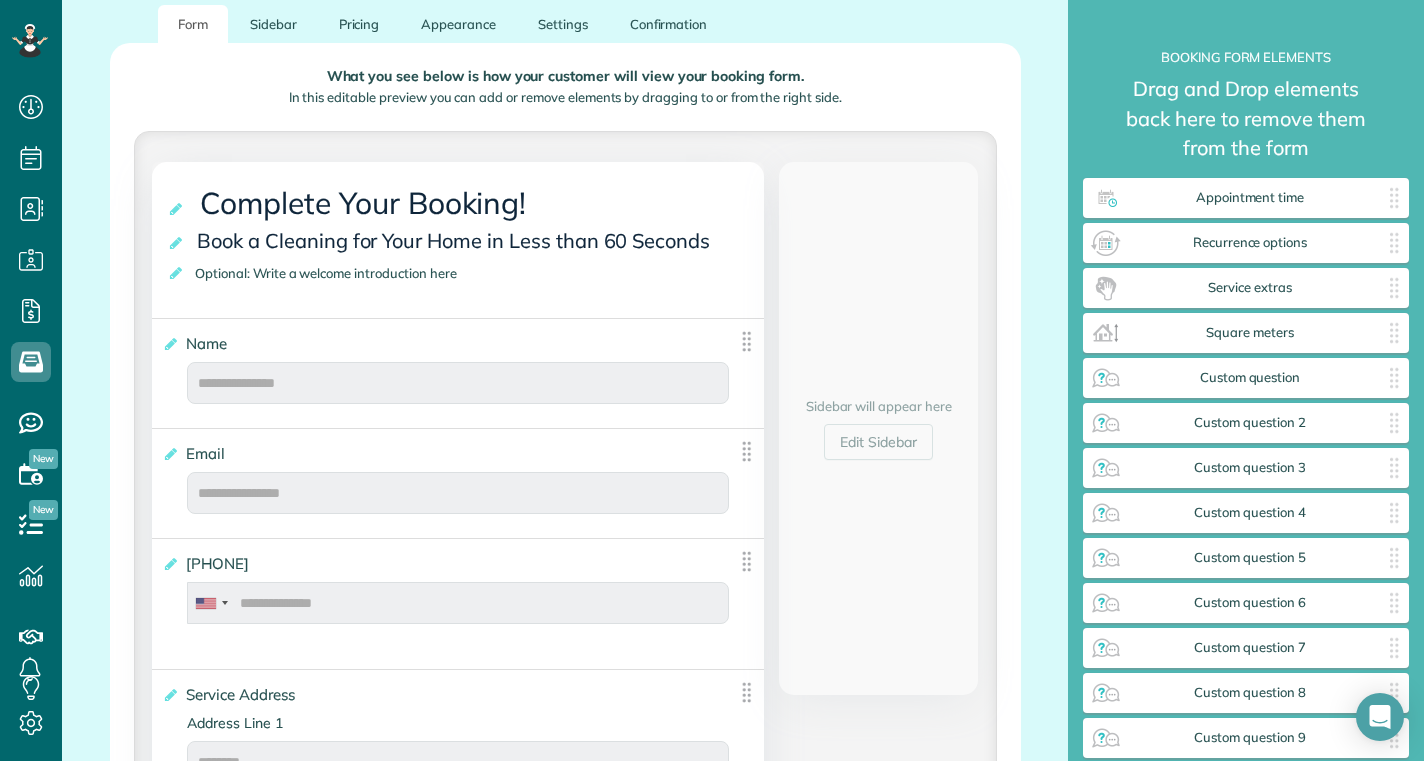 scroll, scrollTop: 326, scrollLeft: 0, axis: vertical 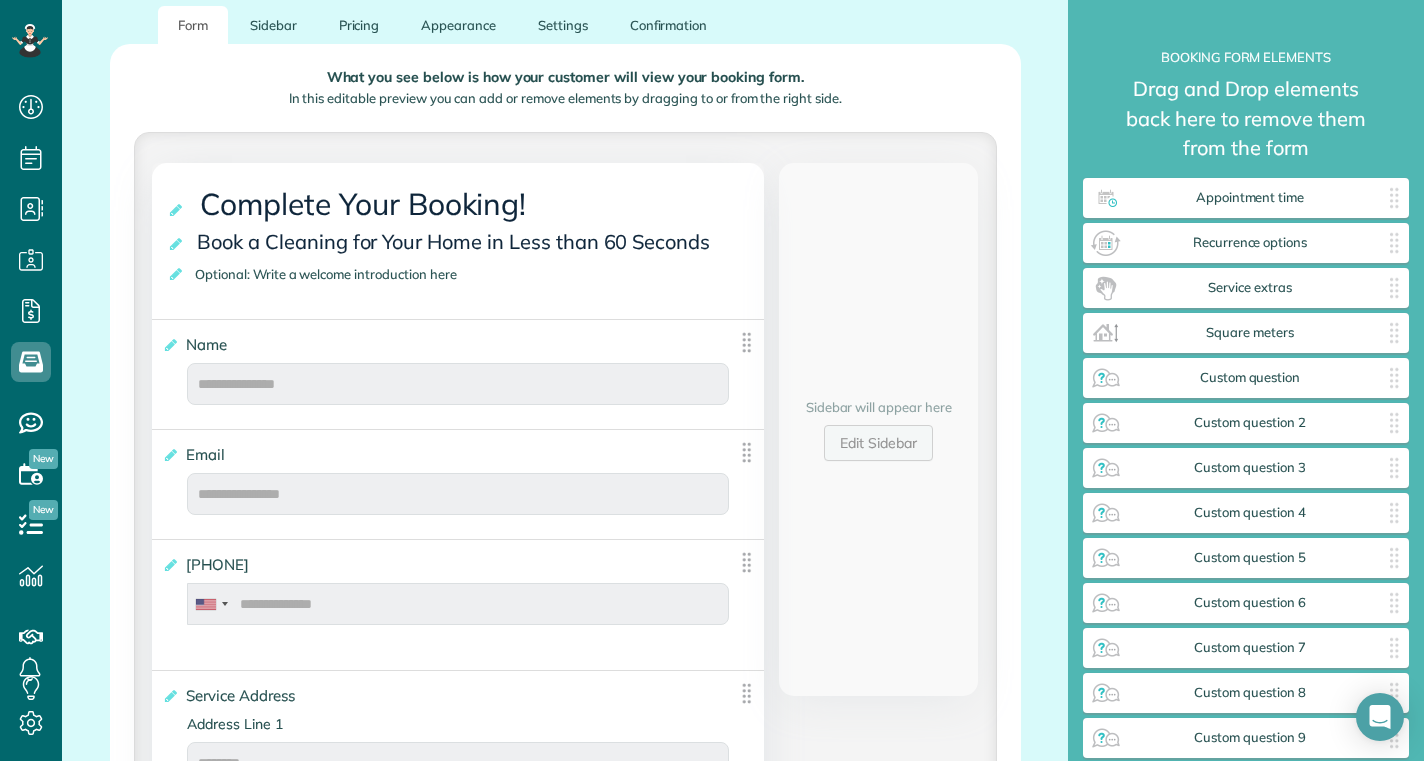 click on "Edit Sidebar" at bounding box center [878, 443] 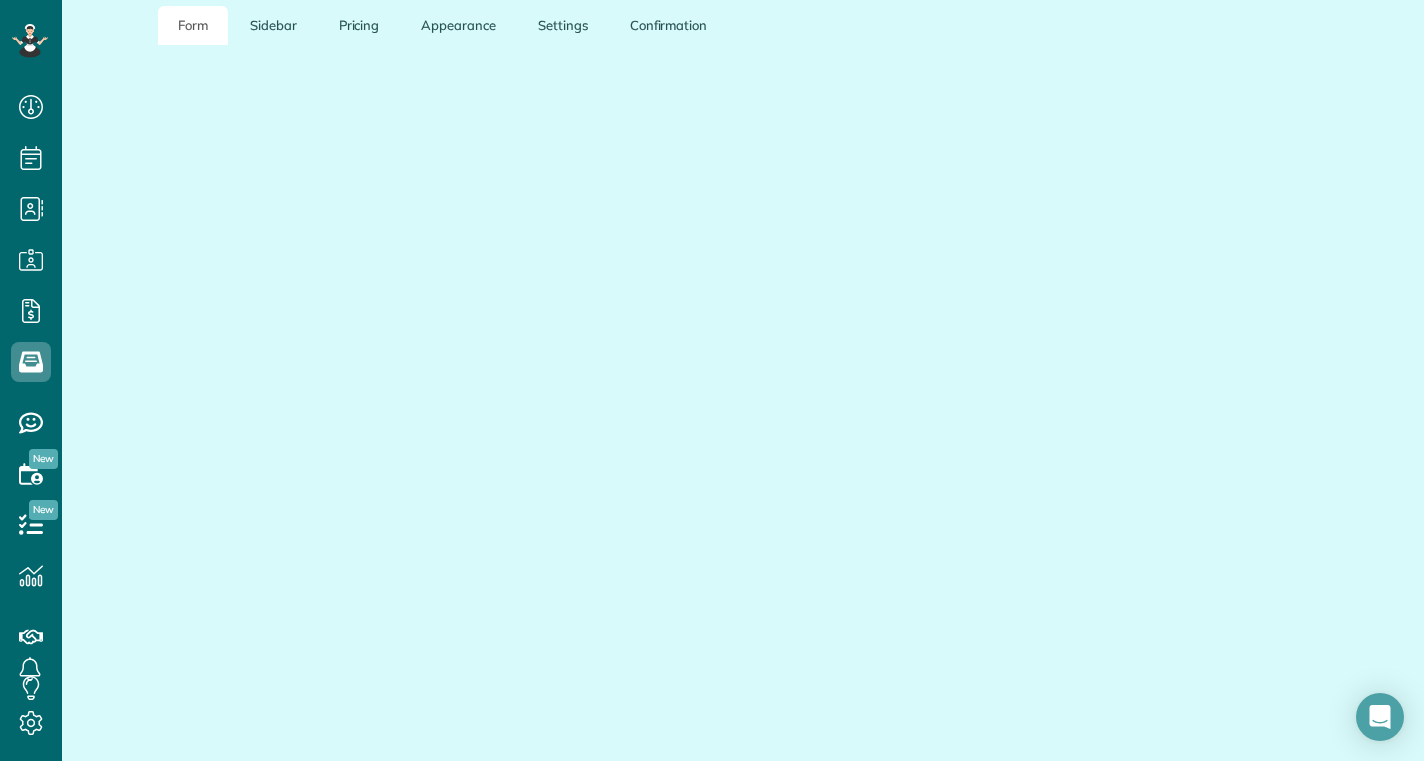 scroll, scrollTop: 240, scrollLeft: 0, axis: vertical 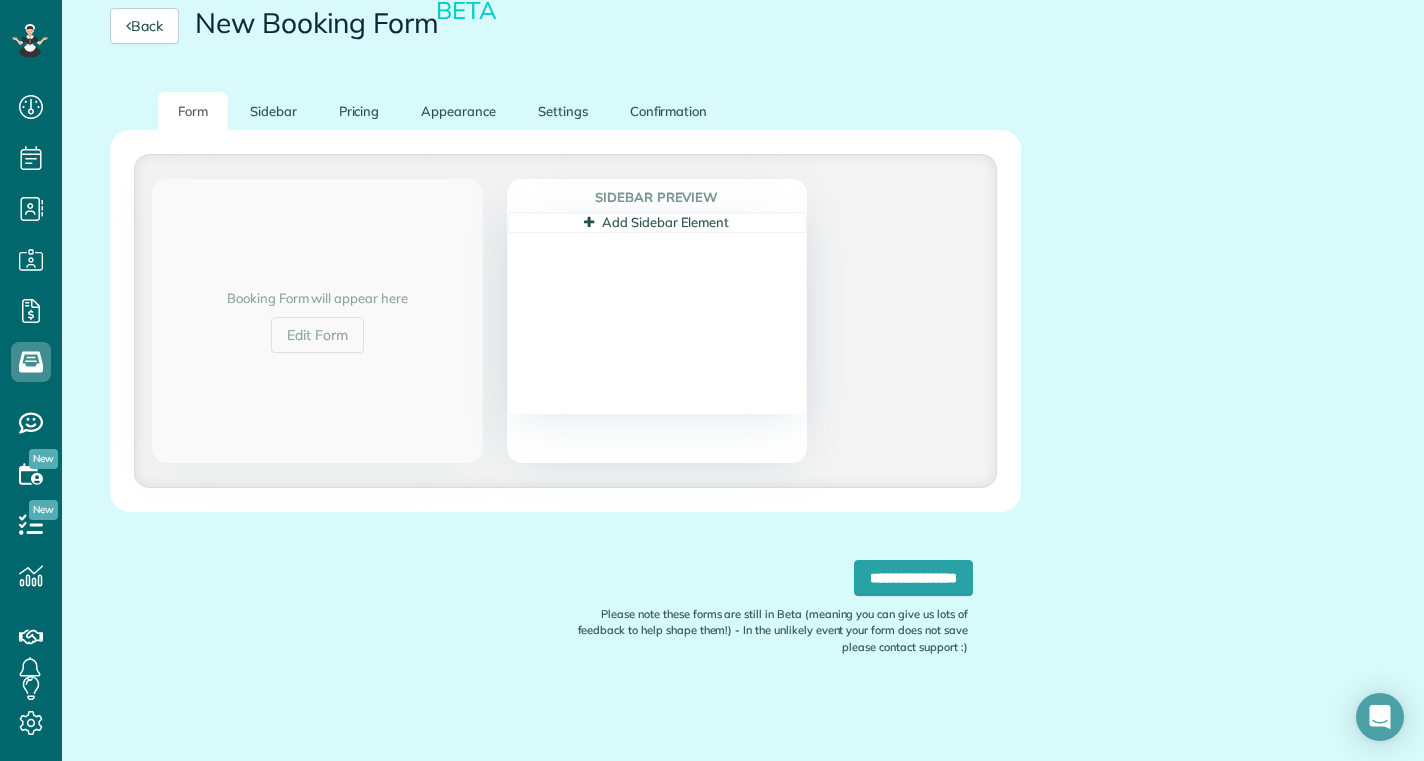 click at bounding box center [589, 222] 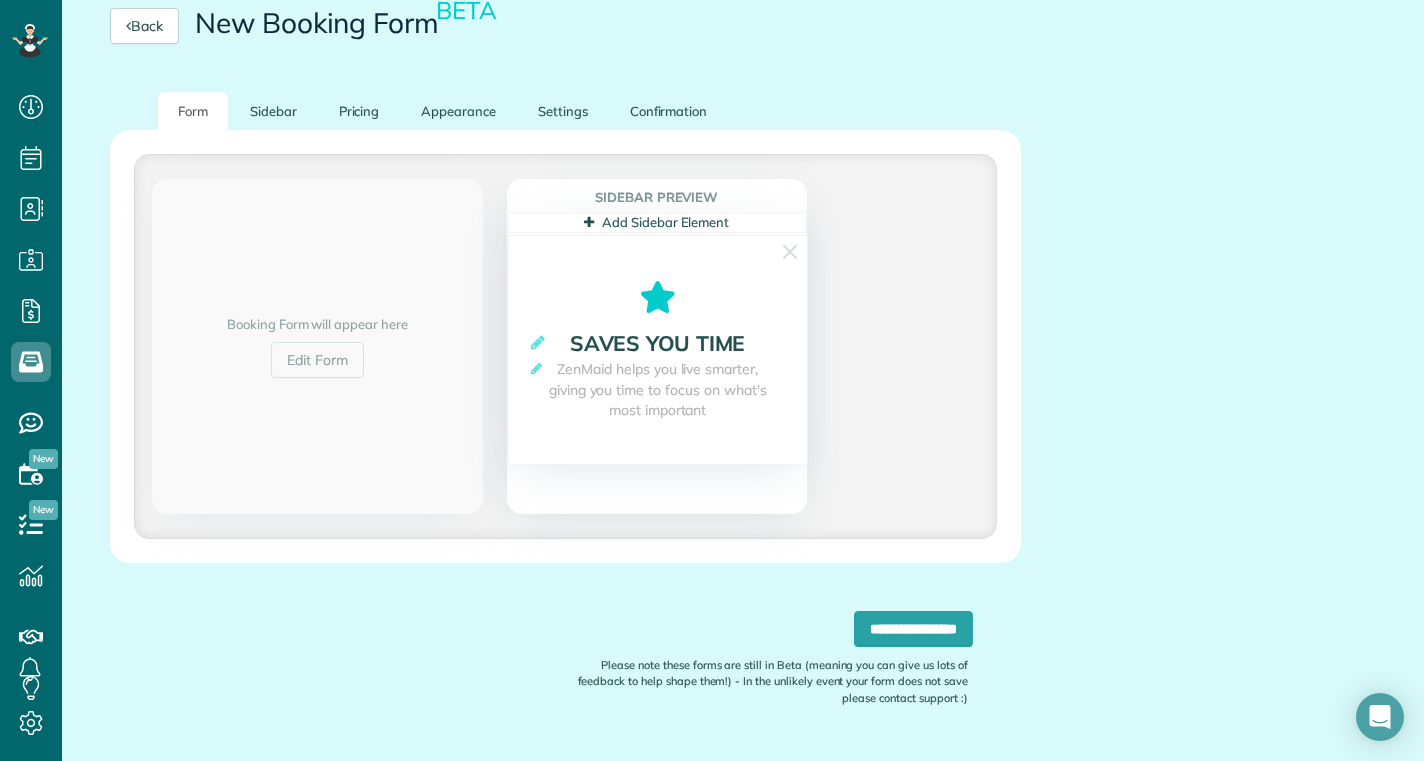 click at bounding box center (589, 222) 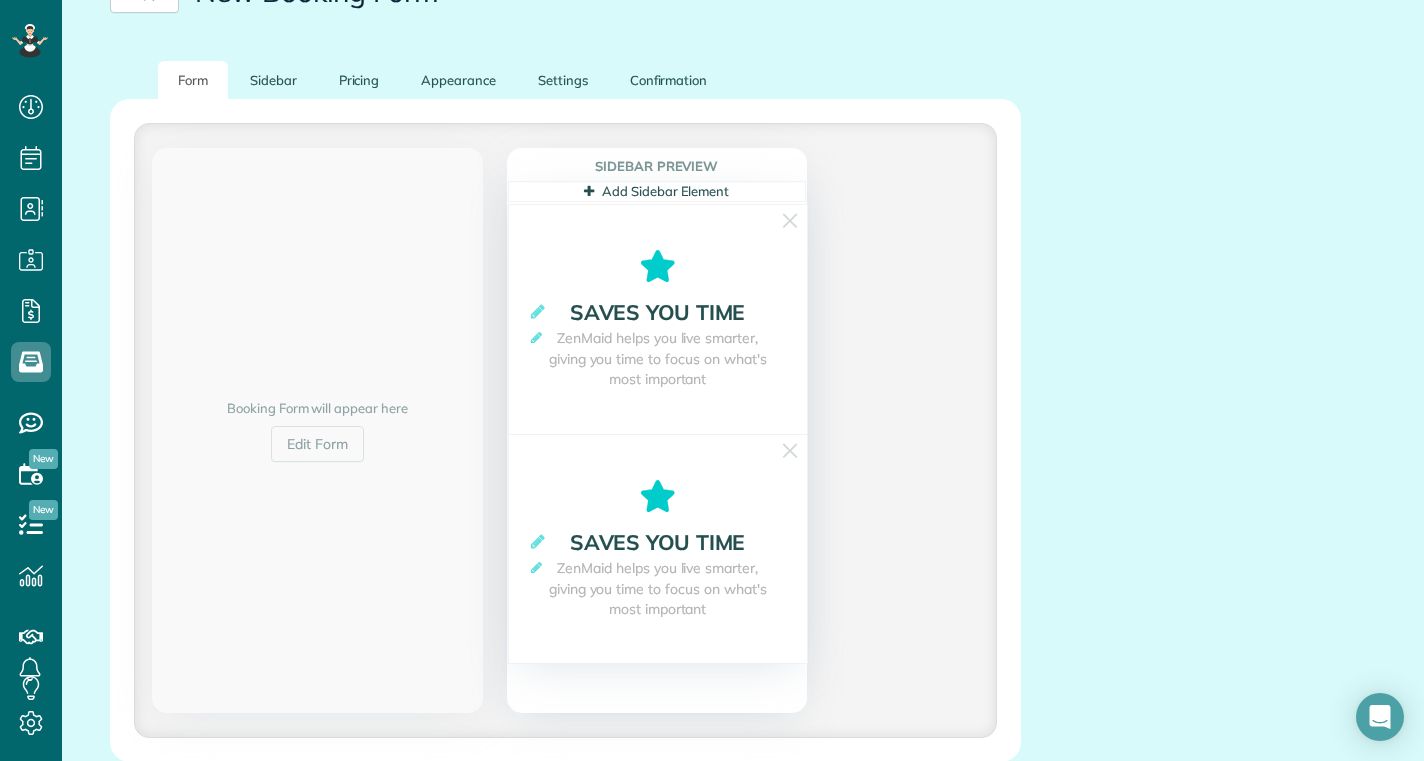scroll, scrollTop: 386, scrollLeft: 0, axis: vertical 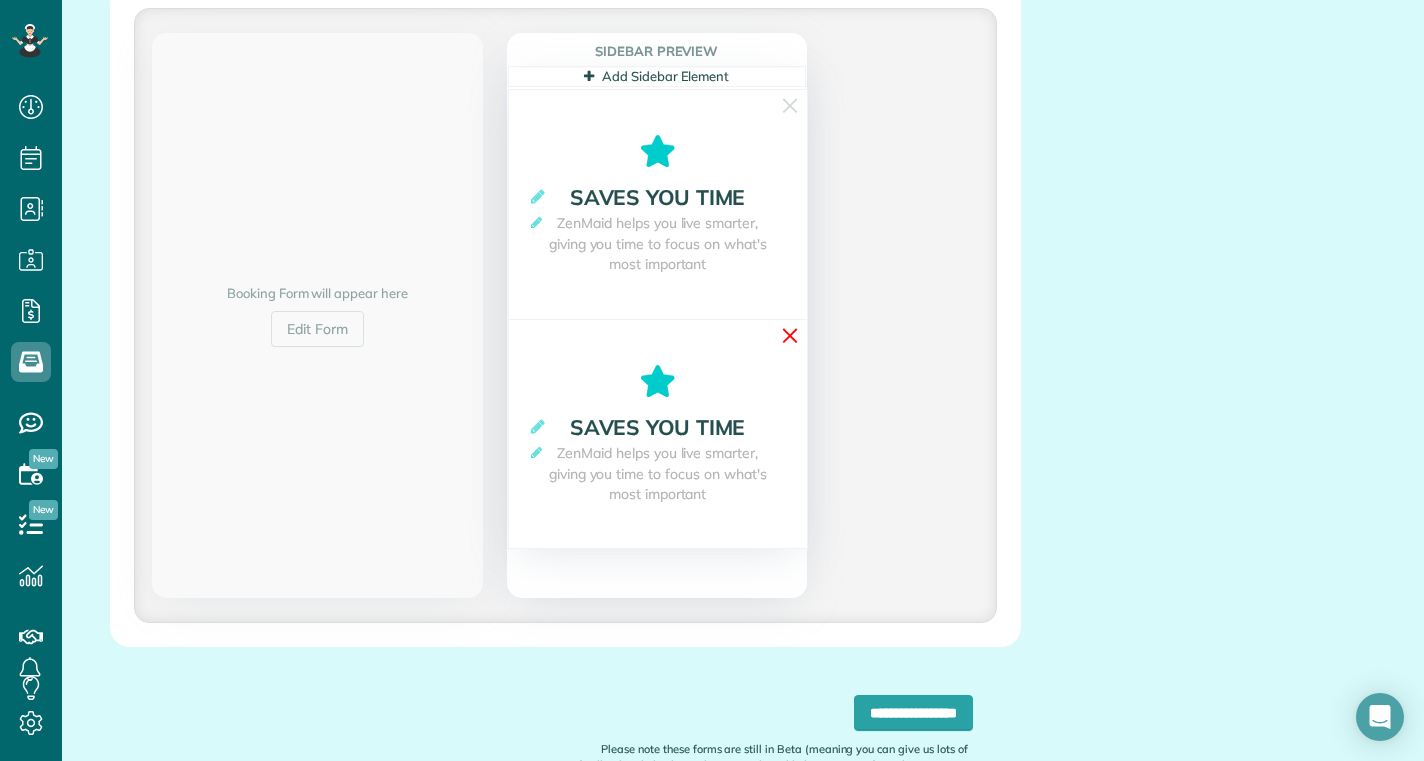 click on "✕" at bounding box center [790, 335] 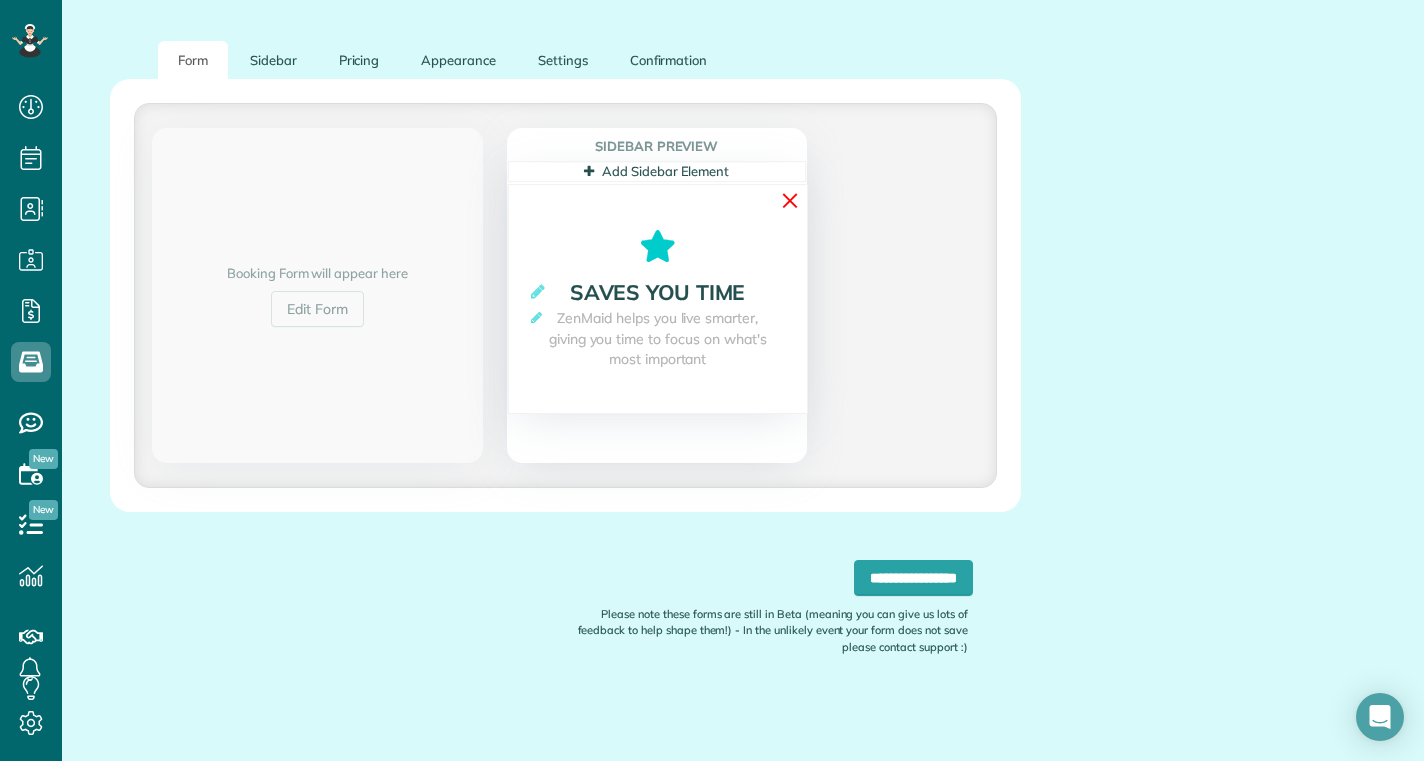 click on "✕" at bounding box center [790, 200] 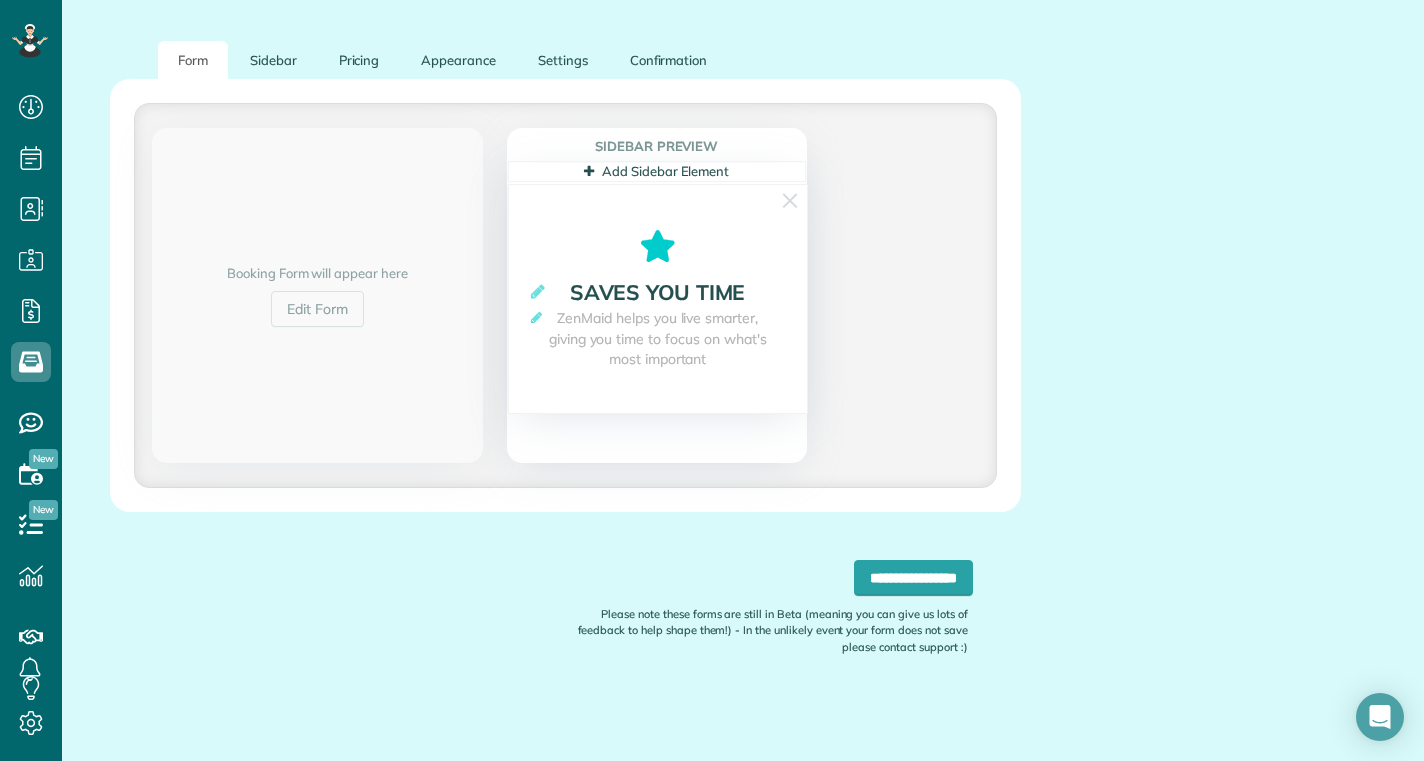 scroll, scrollTop: 240, scrollLeft: 0, axis: vertical 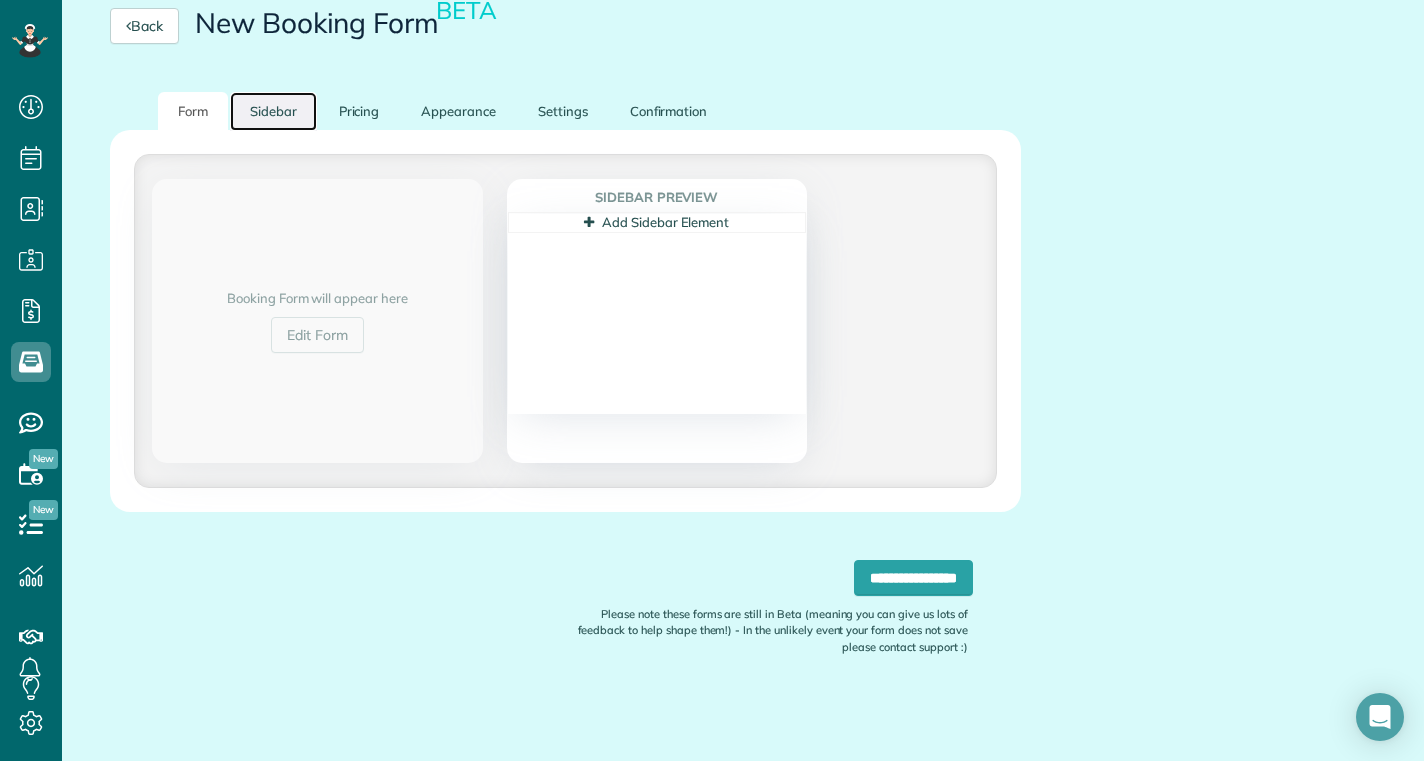 click on "Sidebar" at bounding box center (273, 111) 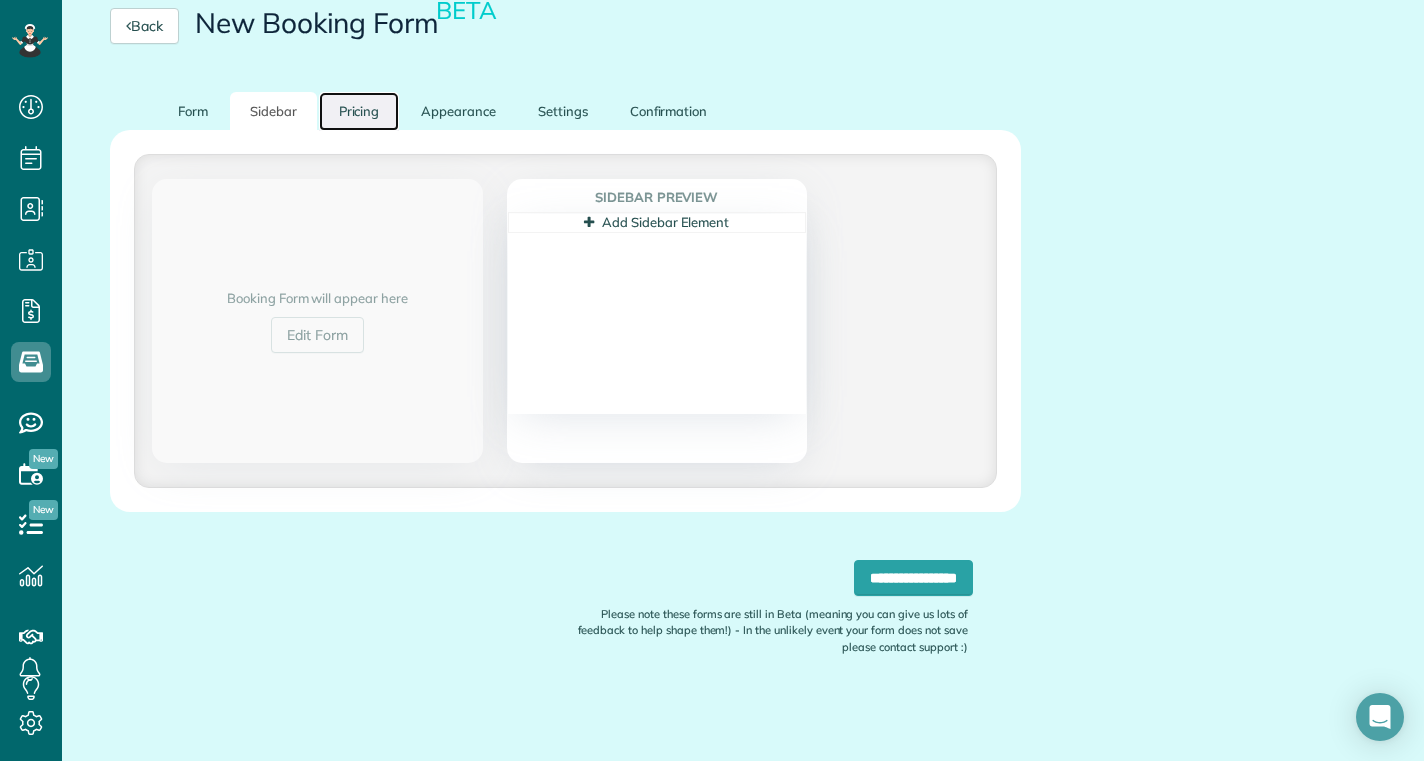 click on "Pricing" at bounding box center (359, 111) 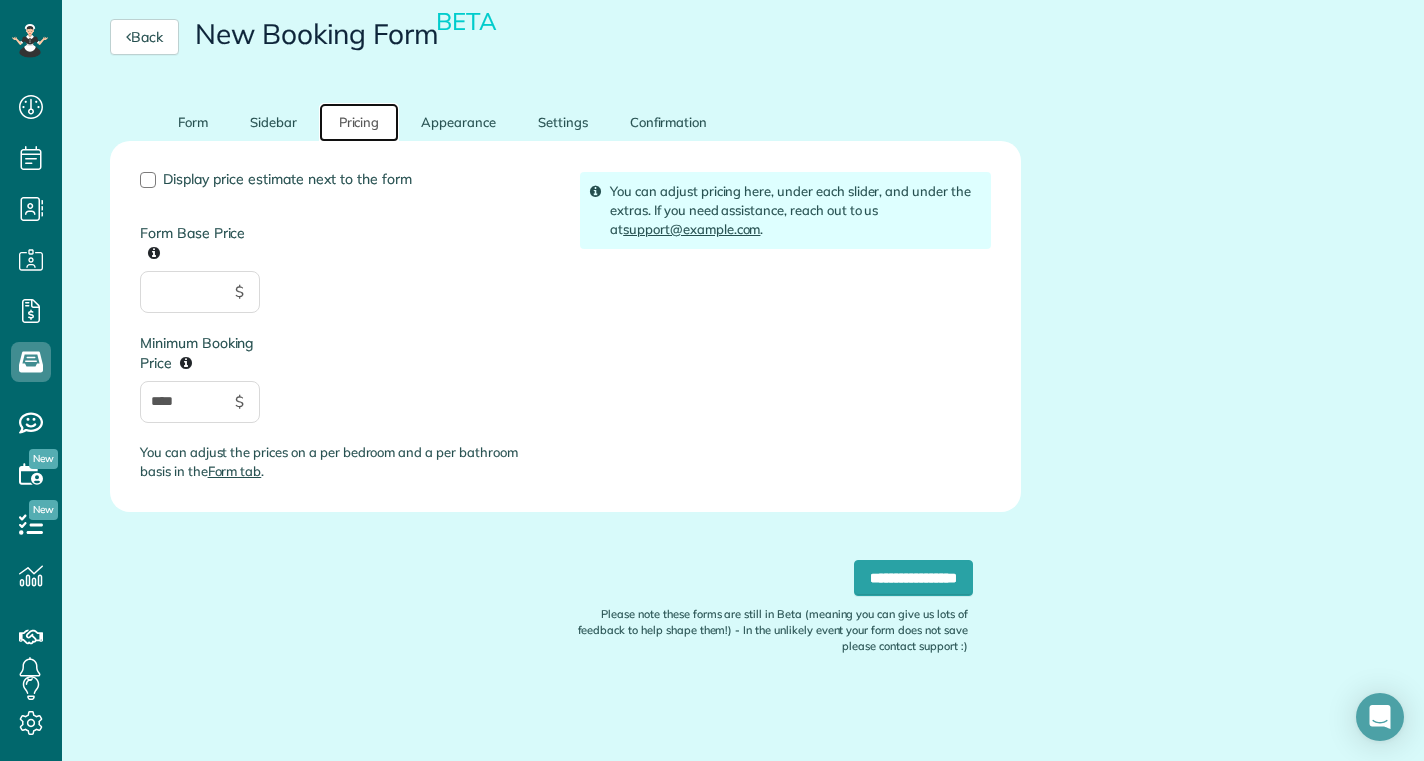 scroll, scrollTop: 228, scrollLeft: 0, axis: vertical 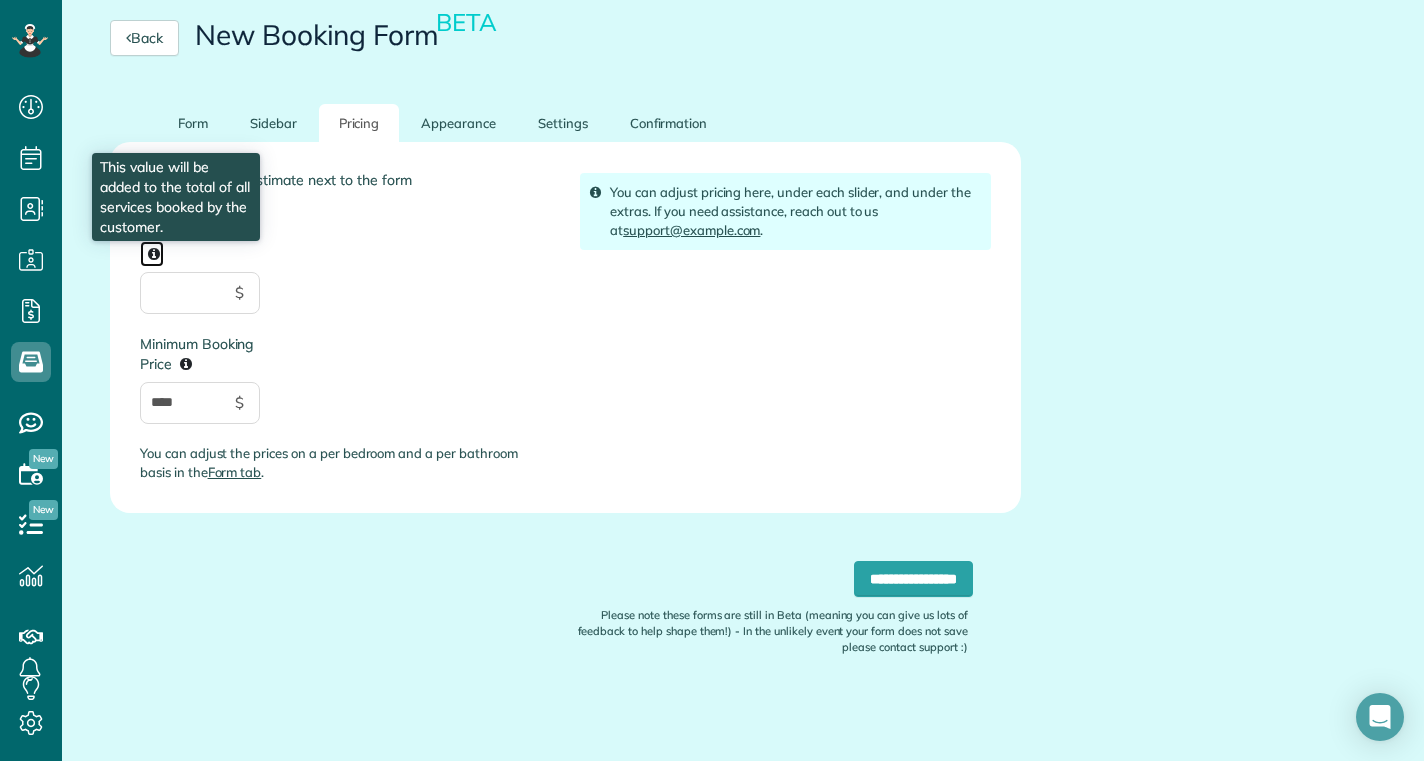 click at bounding box center (154, 254) 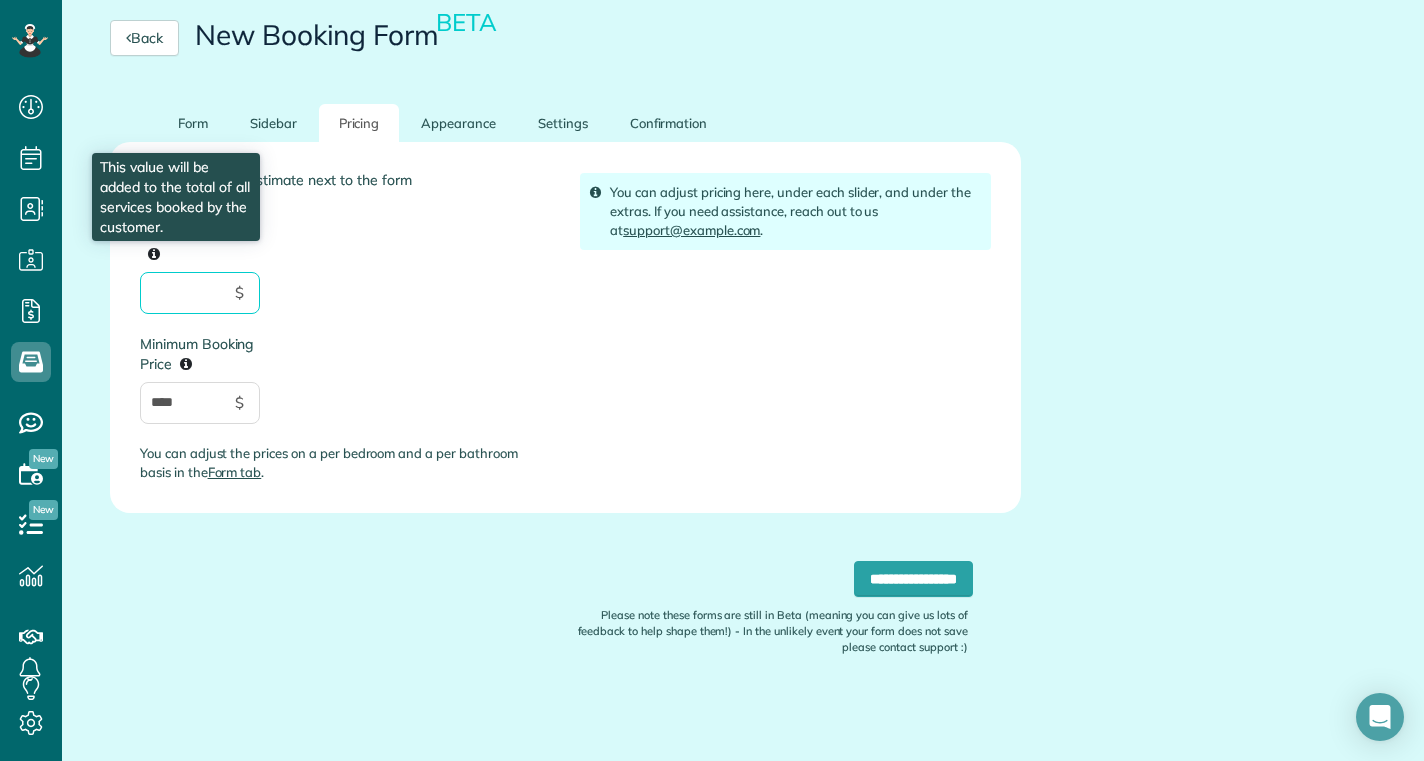 click on "Form Base Price This value will be added to the total of all services booked by the customer." at bounding box center (200, 293) 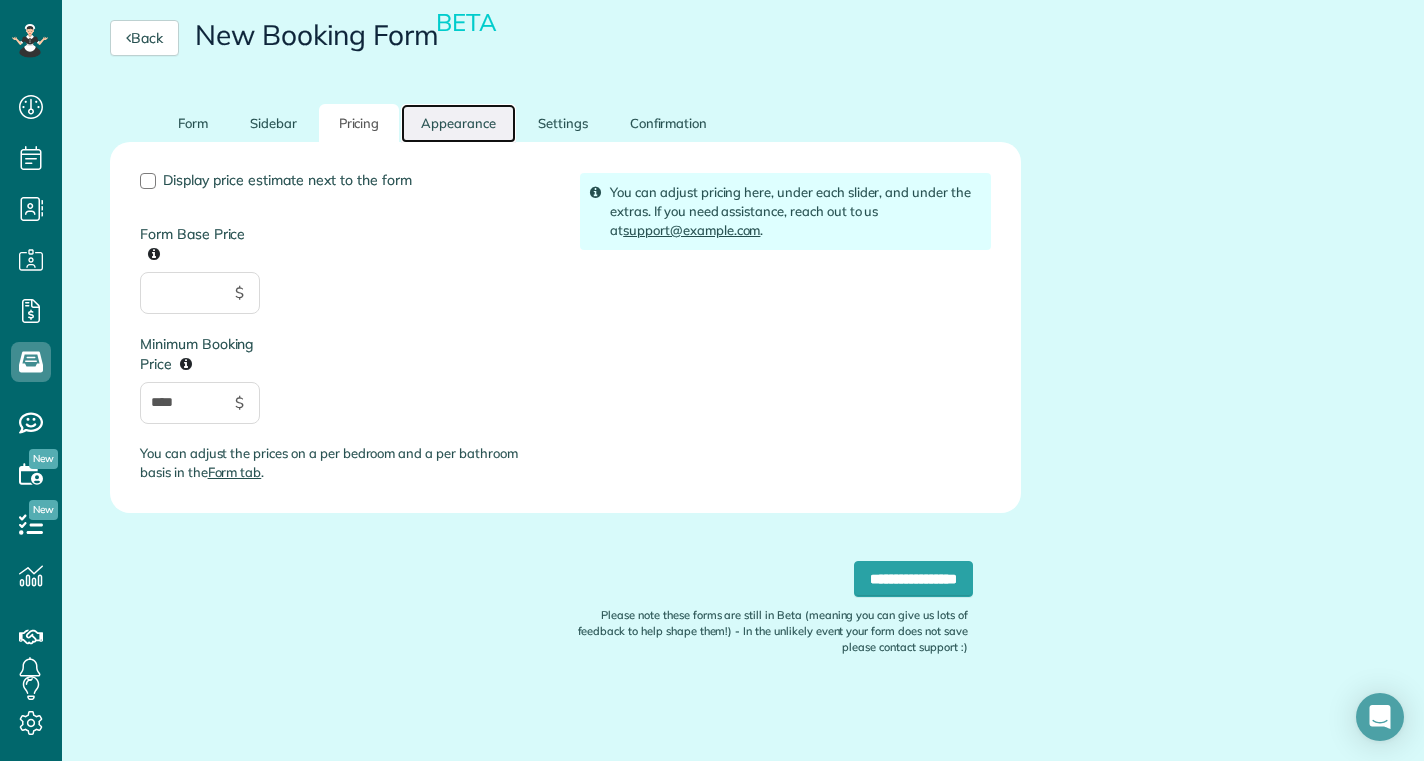 click on "Appearance" at bounding box center (458, 123) 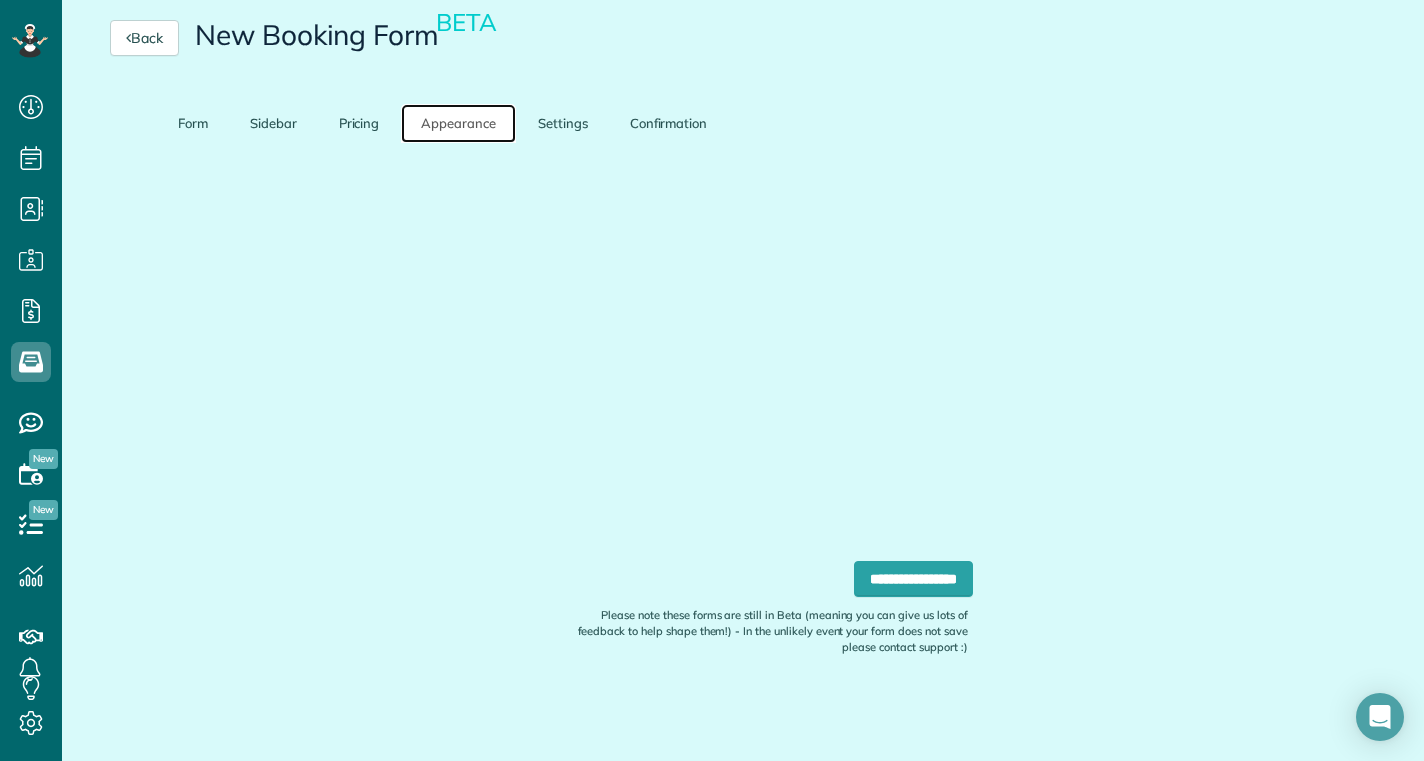 scroll, scrollTop: 217, scrollLeft: 0, axis: vertical 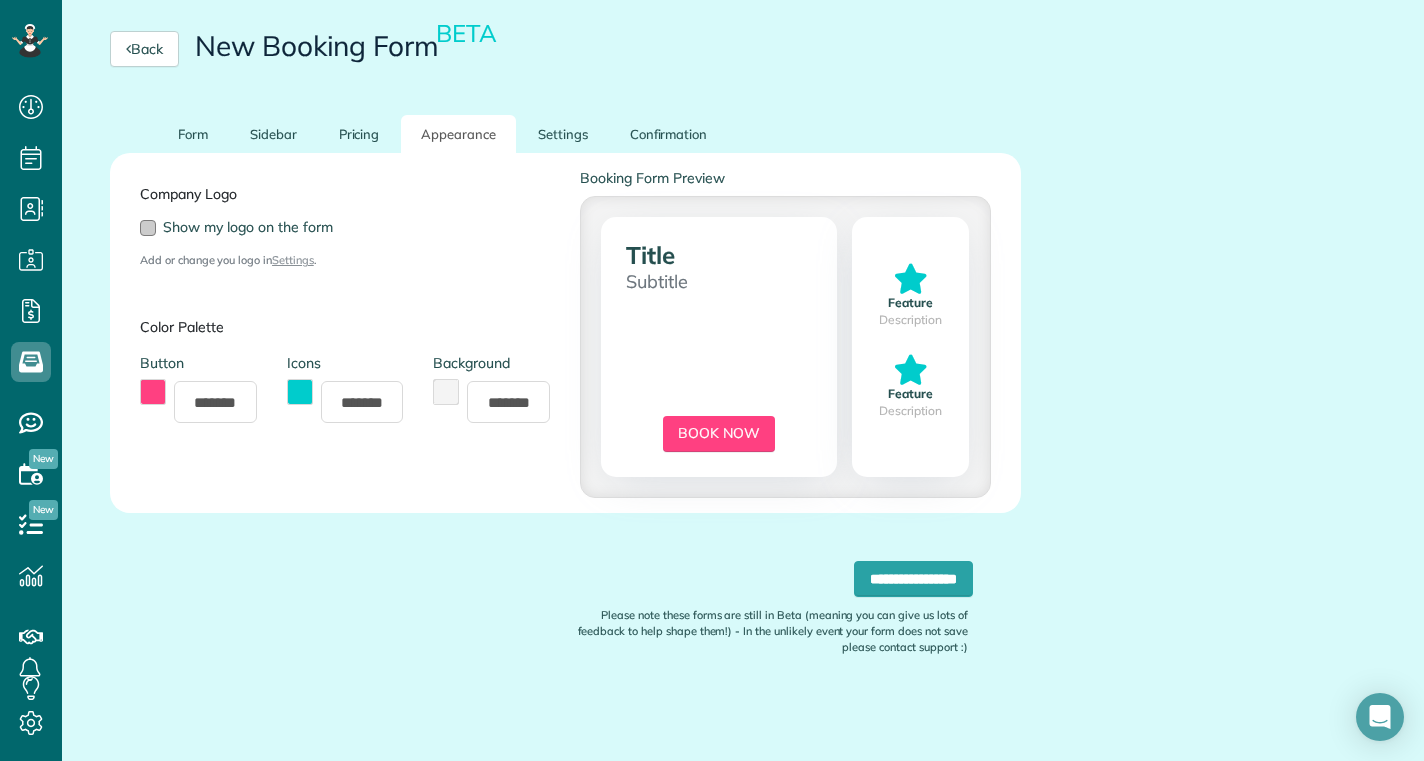 click at bounding box center [148, 228] 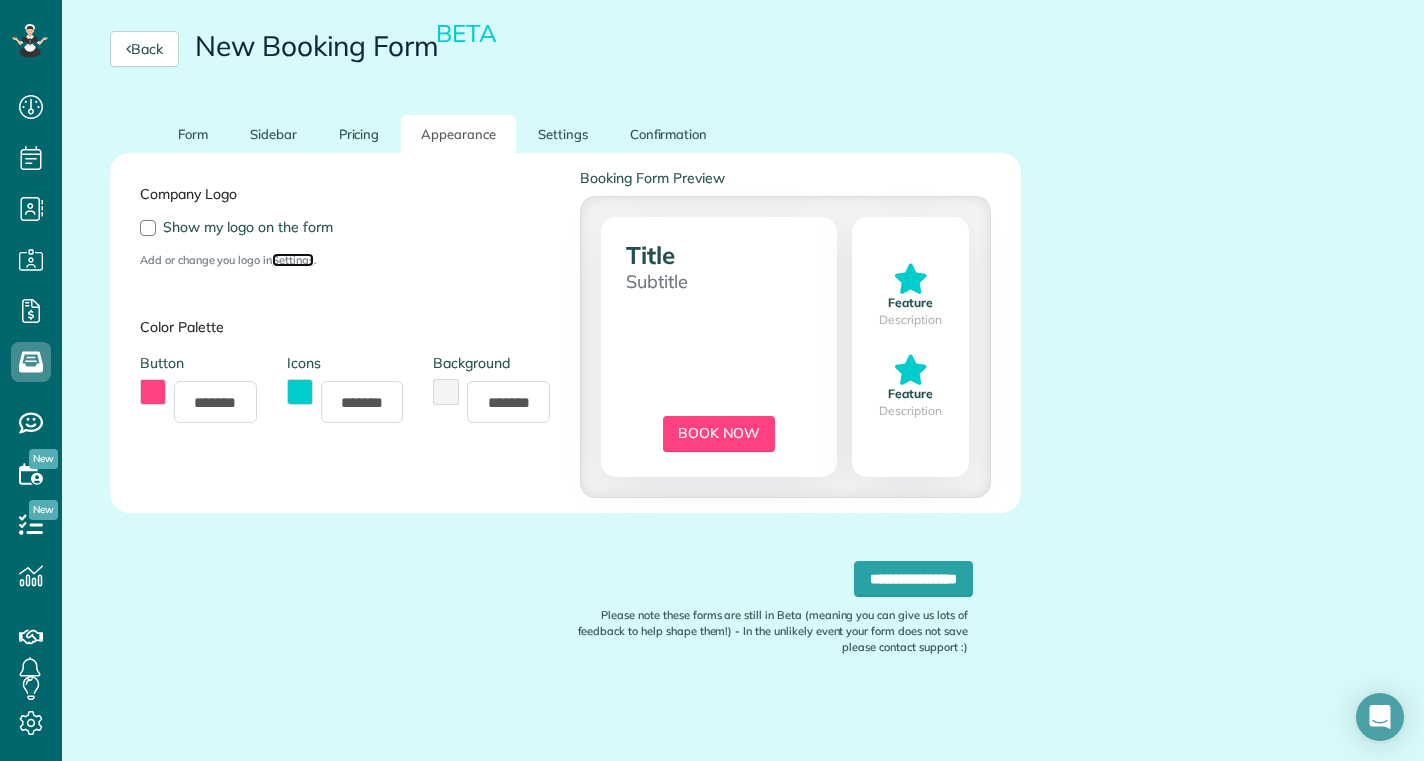 click on "Settings" at bounding box center [293, 260] 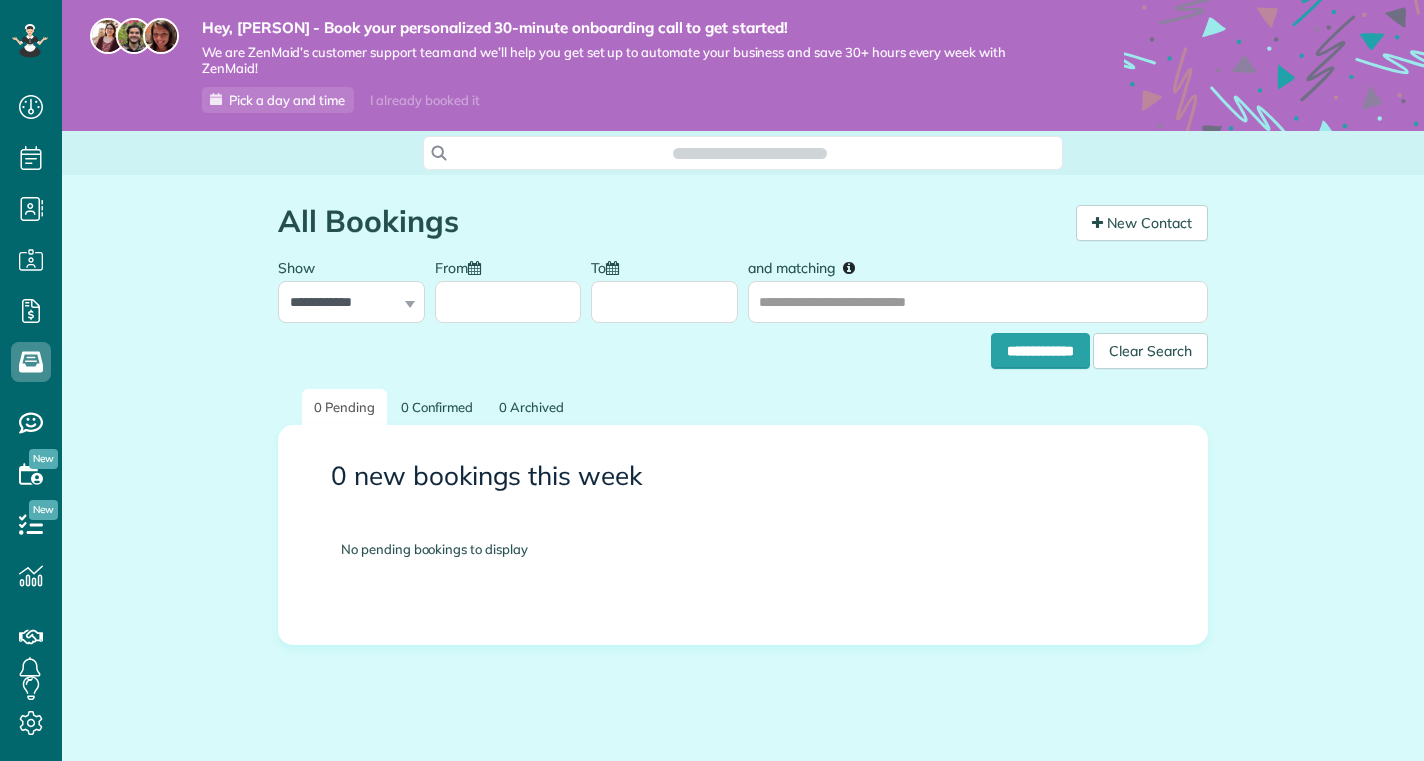 scroll, scrollTop: 0, scrollLeft: 0, axis: both 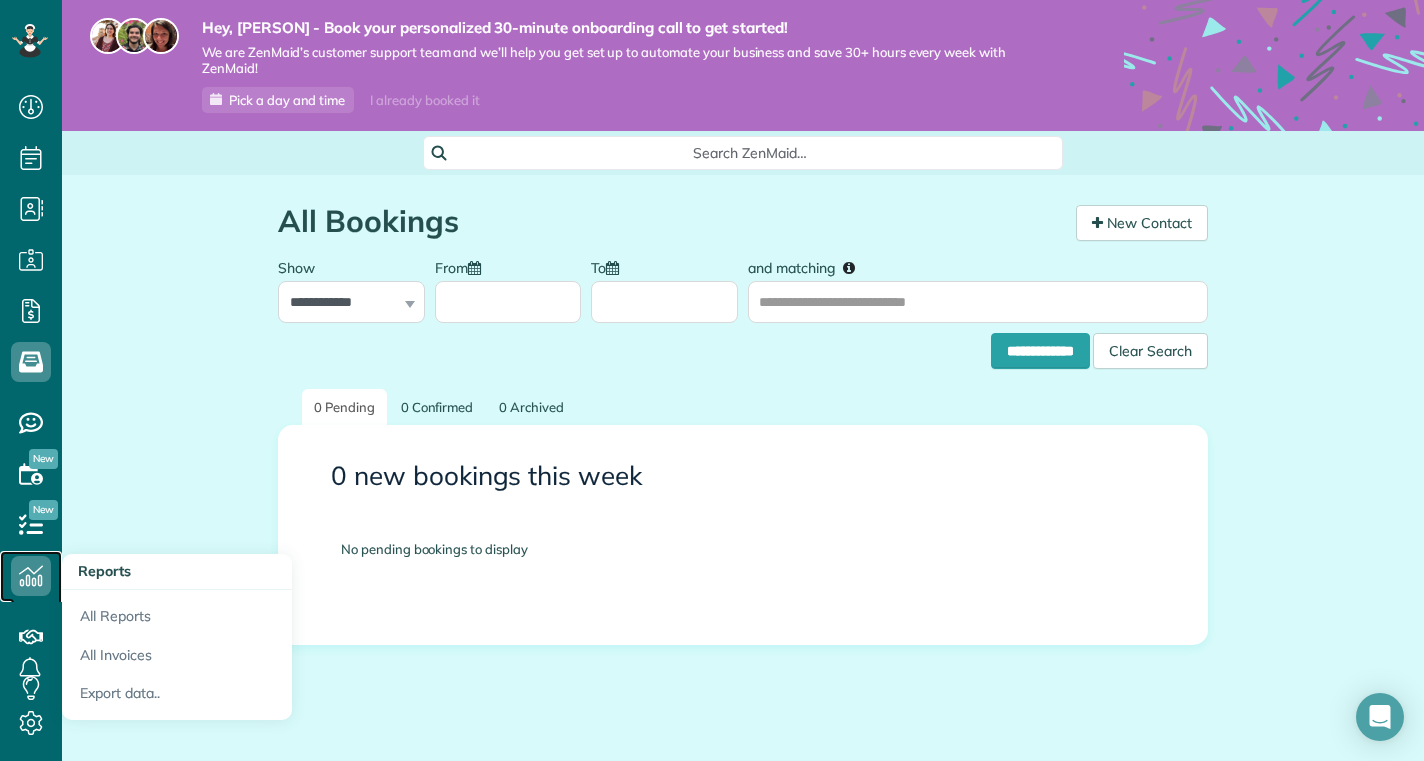 click 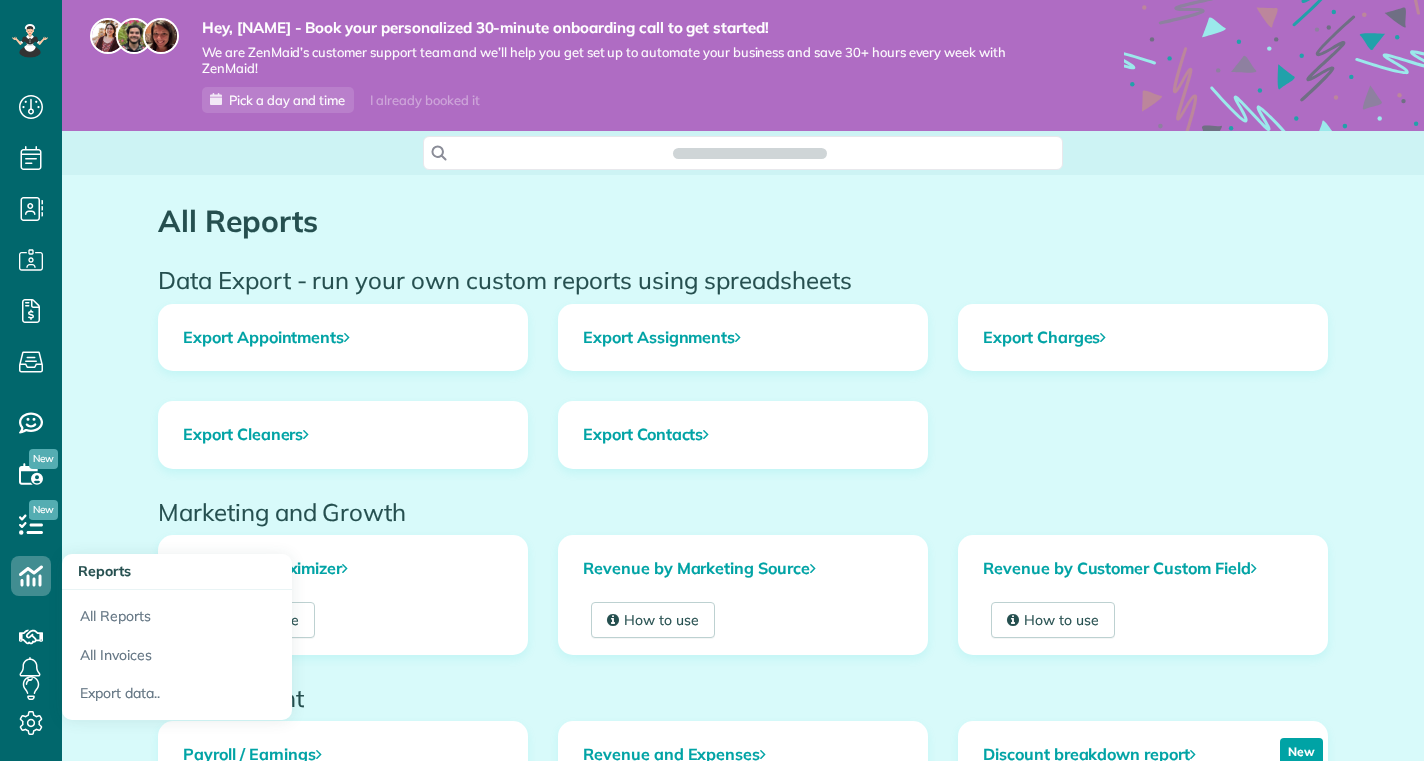 scroll, scrollTop: 0, scrollLeft: 0, axis: both 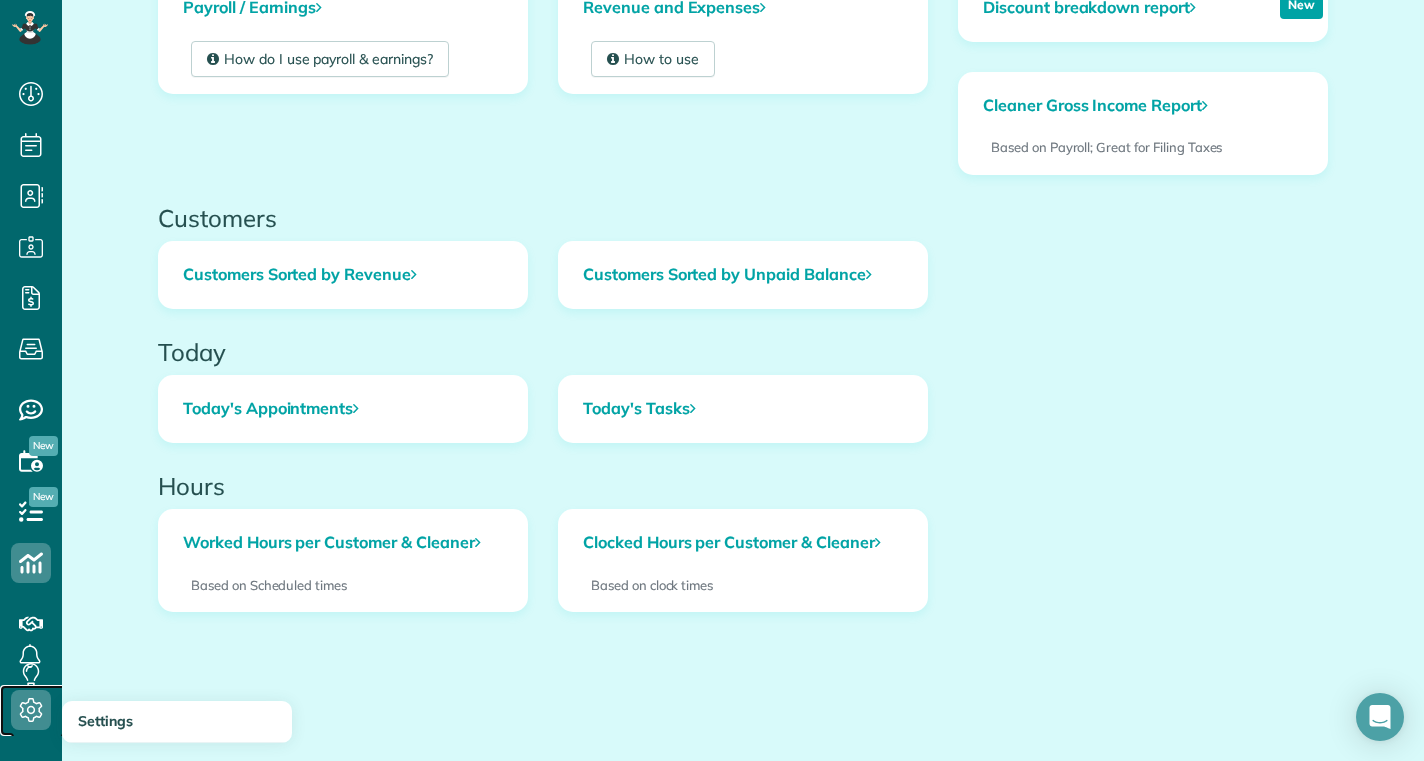 click 